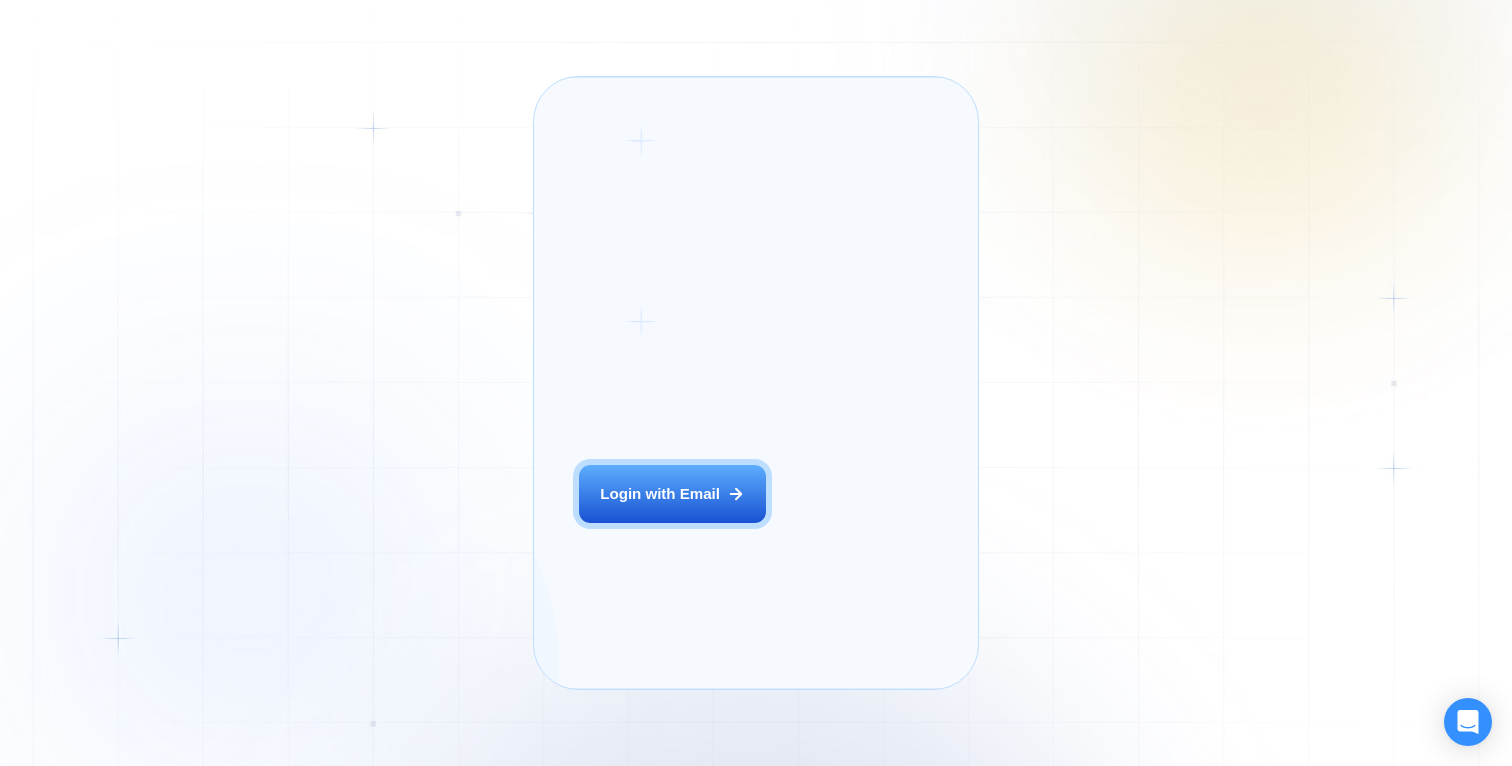 scroll, scrollTop: 0, scrollLeft: 0, axis: both 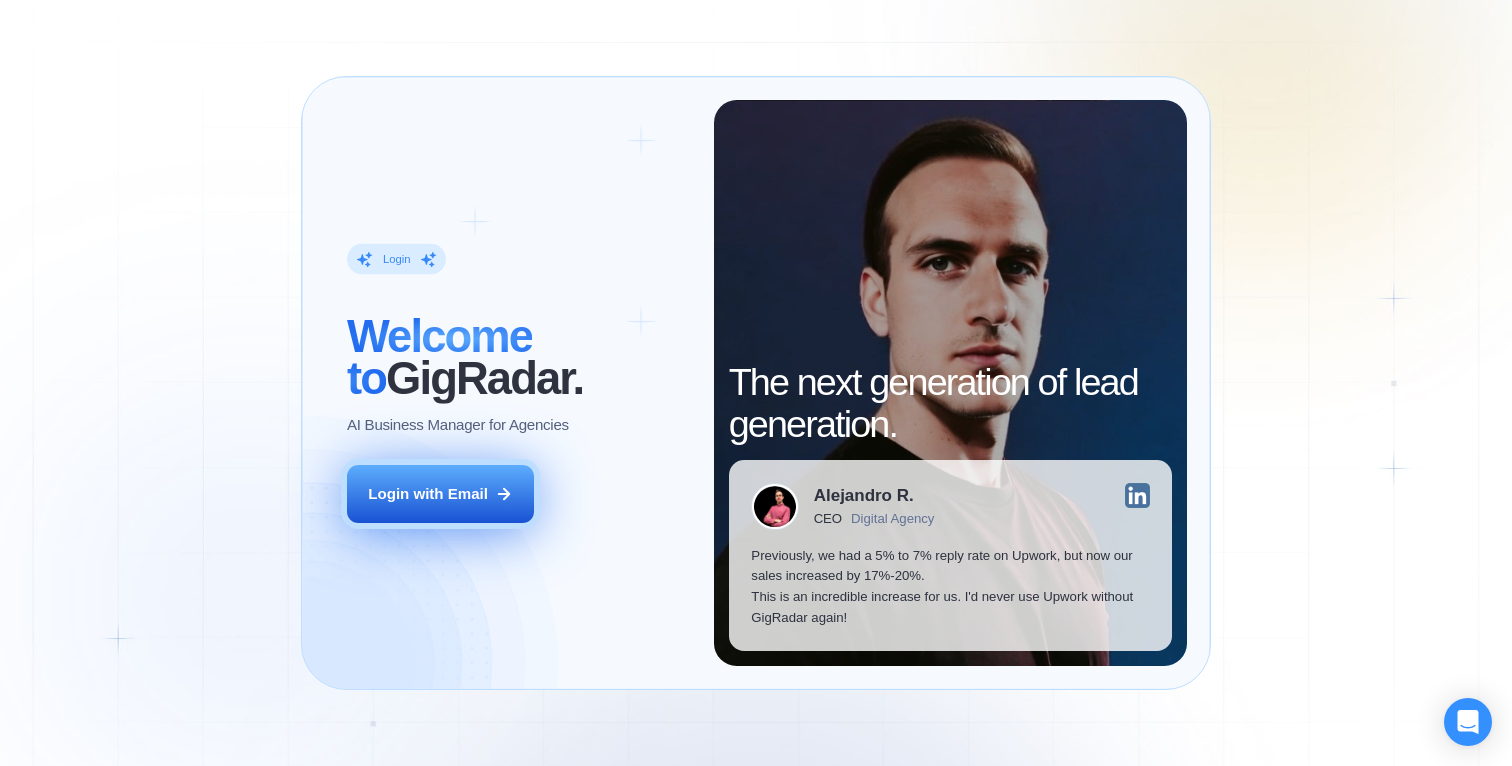 click on "Login with Email" at bounding box center (440, 494) 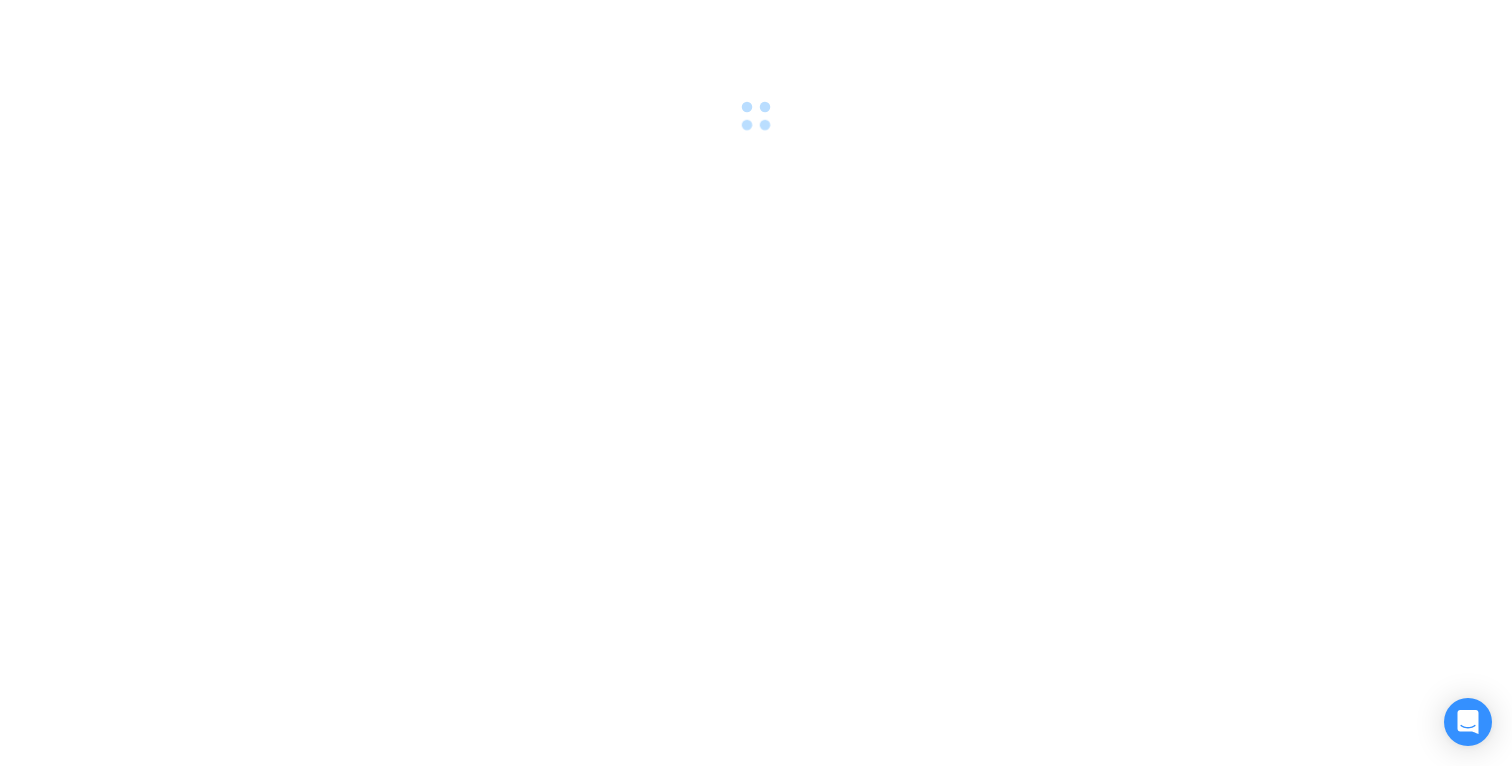 scroll, scrollTop: 0, scrollLeft: 0, axis: both 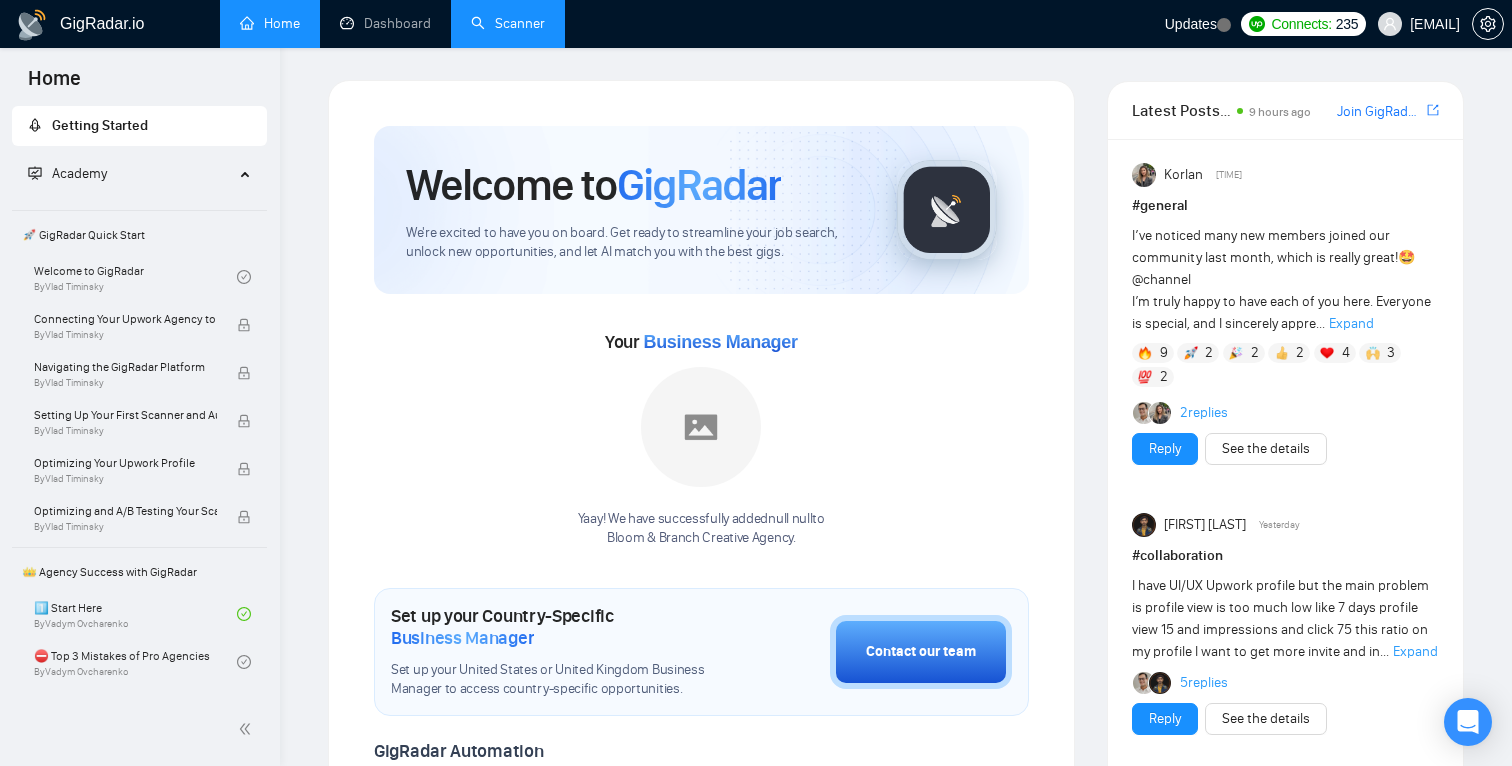 click on "Scanner" at bounding box center [508, 23] 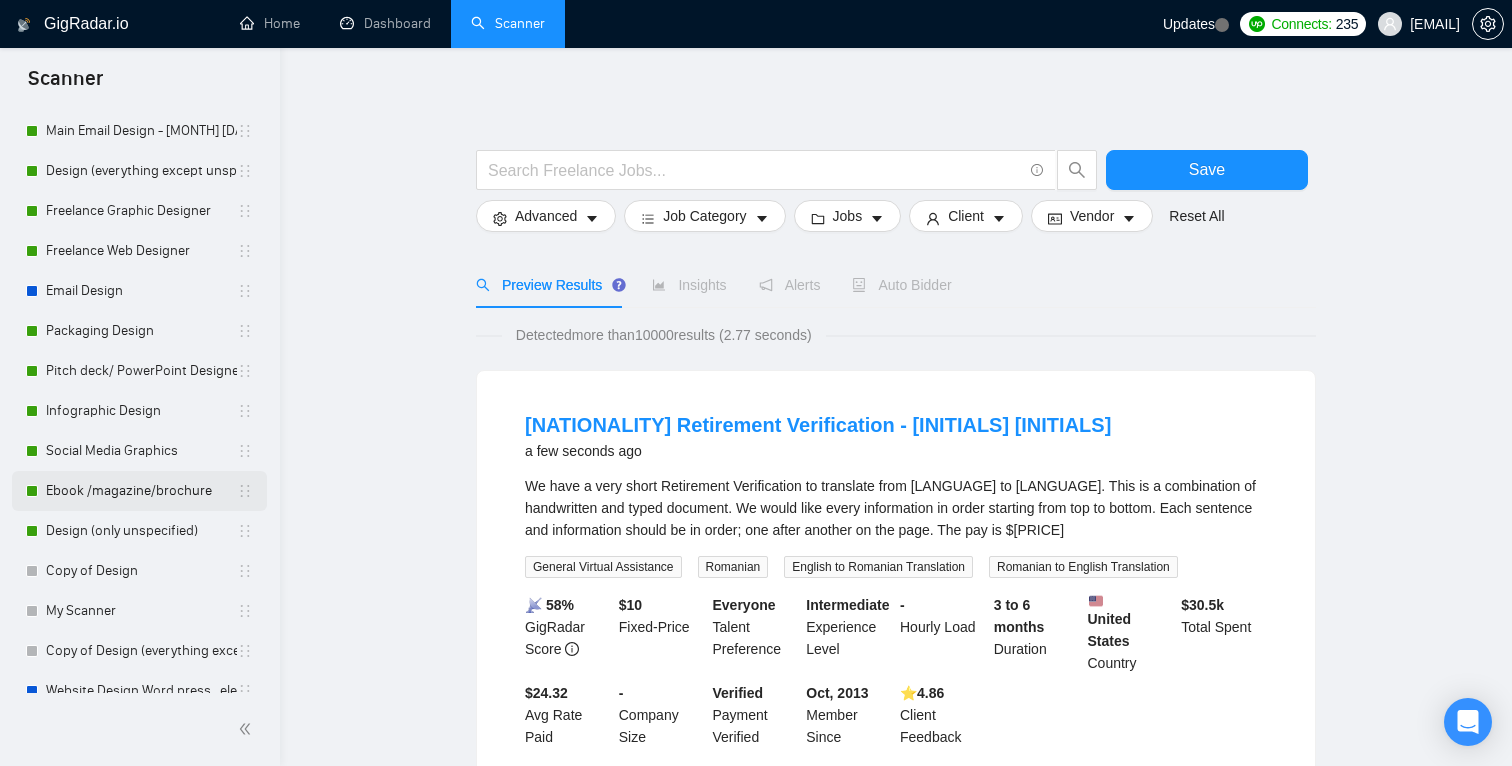 scroll, scrollTop: 349, scrollLeft: 0, axis: vertical 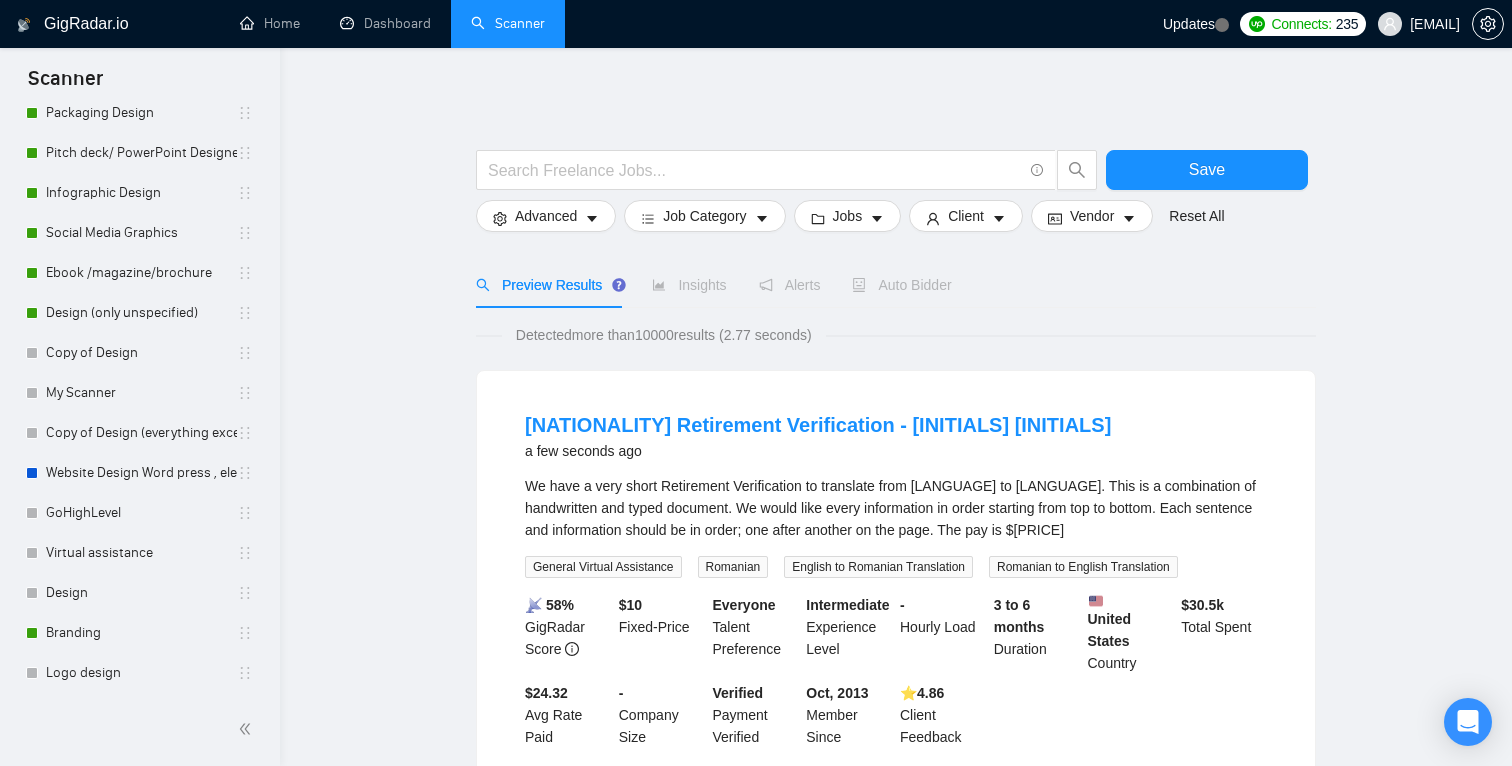 click on "Romanian Retirement Verification - Christy DSS a few seconds ago We have a very short Retirement Verification to translate from Romanian to English.
This is a combination of handwritten and typed document.  We would like every information in order starting from top to bottom.
Each sentence and information should be in order; one after another on the page.
The pay is $10 General Virtual Assistance Romanian English to Romanian Translation Romanian to English Translation 📡   58% GigRadar Score   $ 10 Fixed-Price Everyone Talent Preference Intermediate Experience Level - Hourly Load 3 to 6 months Duration   United States Country $ 30.5k Total Spent $24.32 Avg Rate Paid - Company Size Verified Payment Verified Oct, 2013 Member Since ⭐️  4.86 Client Feedback Video Editor for High-Converting Supplement Brand Ads (E-commerce / Direct Response)" at bounding box center (896, 1340) 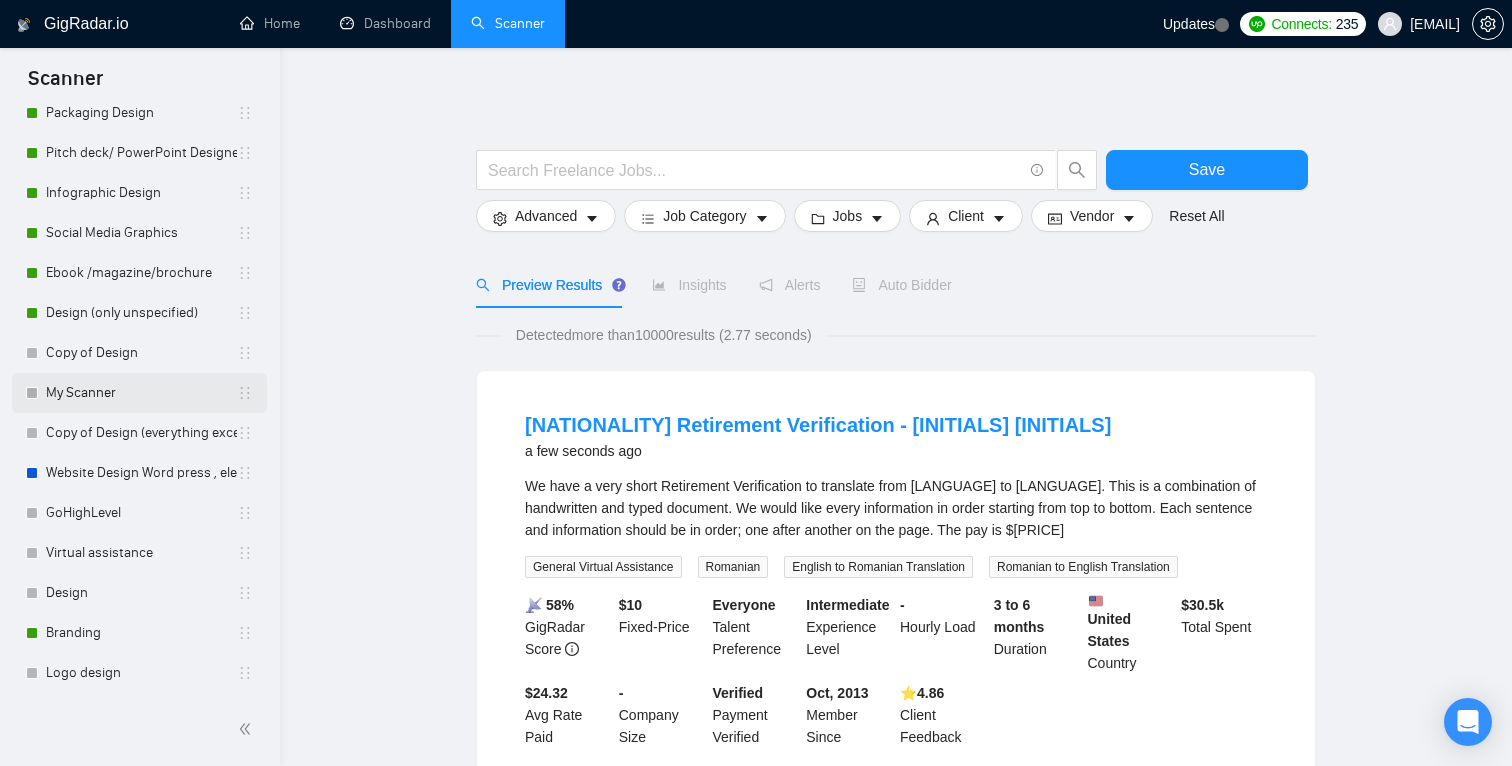scroll, scrollTop: 0, scrollLeft: 0, axis: both 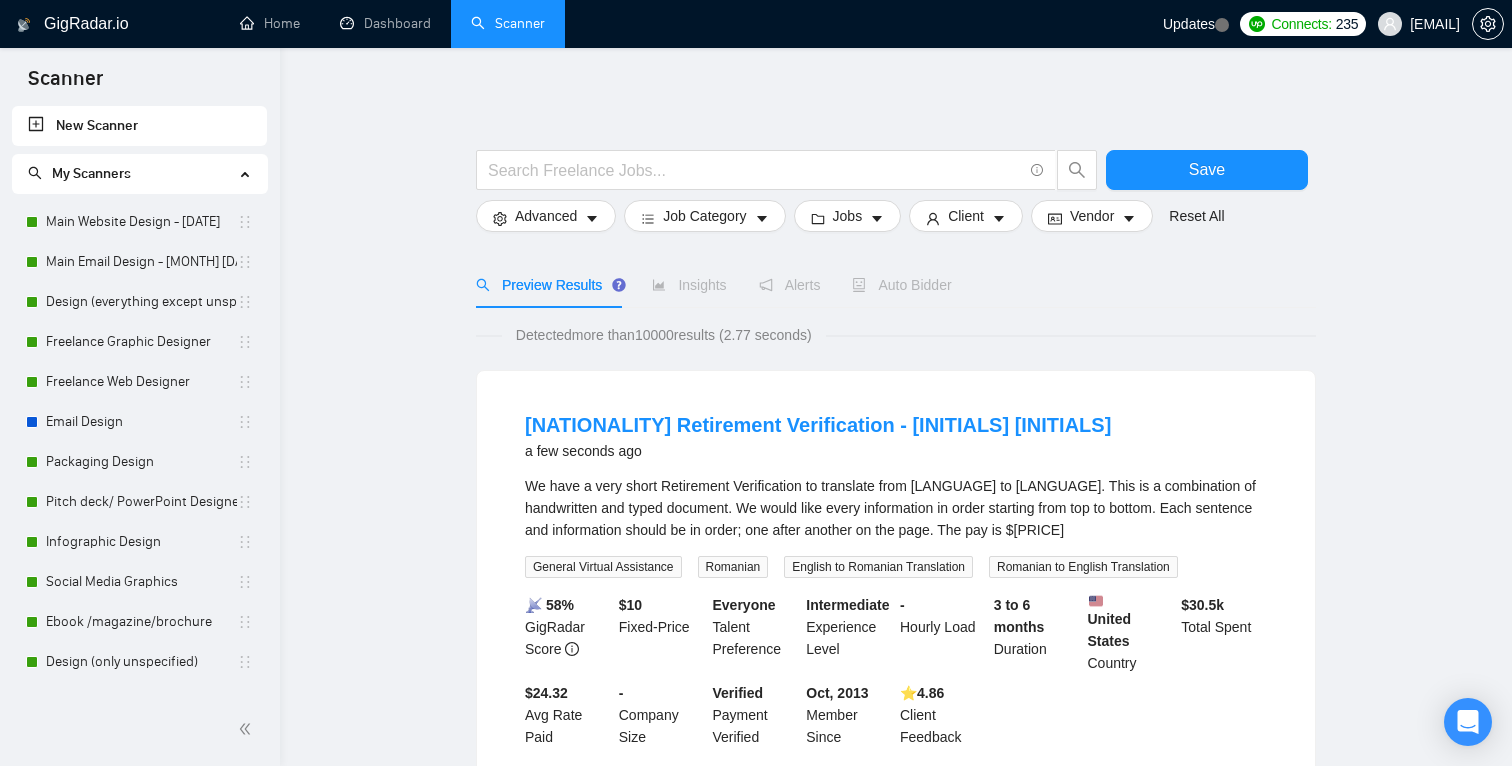 click on "Romanian Retirement Verification - Christy DSS a few seconds ago We have a very short Retirement Verification to translate from Romanian to English.
This is a combination of handwritten and typed document.  We would like every information in order starting from top to bottom.
Each sentence and information should be in order; one after another on the page.
The pay is $10 General Virtual Assistance Romanian English to Romanian Translation Romanian to English Translation 📡   58% GigRadar Score   $ 10 Fixed-Price Everyone Talent Preference Intermediate Experience Level - Hourly Load 3 to 6 months Duration   United States Country $ 30.5k Total Spent $24.32 Avg Rate Paid - Company Size Verified Payment Verified Oct, 2013 Member Since ⭐️  4.86 Client Feedback Video Editor for High-Converting Supplement Brand Ads (E-commerce / Direct Response)" at bounding box center [896, 1340] 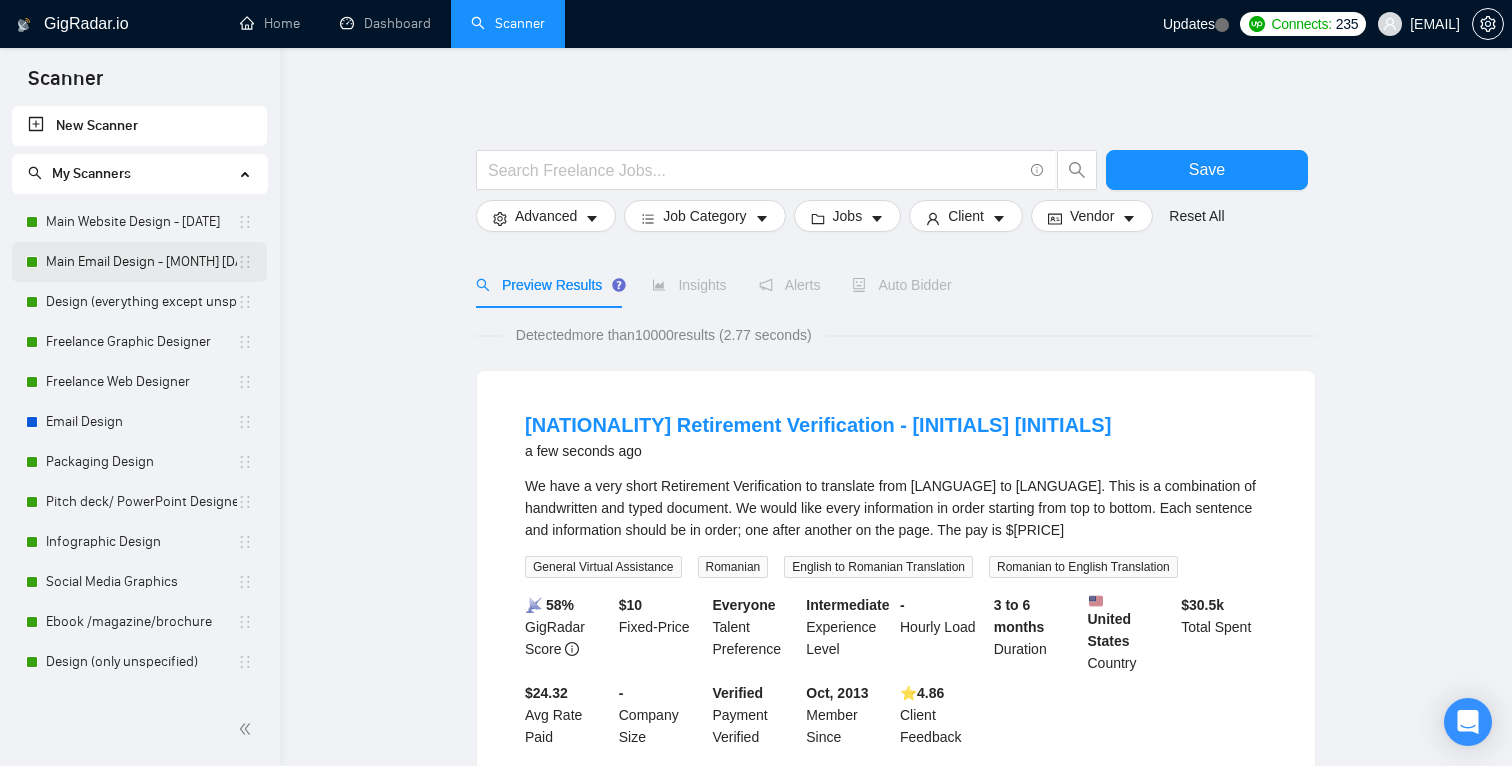 click on "Main Email Design - [MONTH] [DAY] [YEAR]" at bounding box center (141, 262) 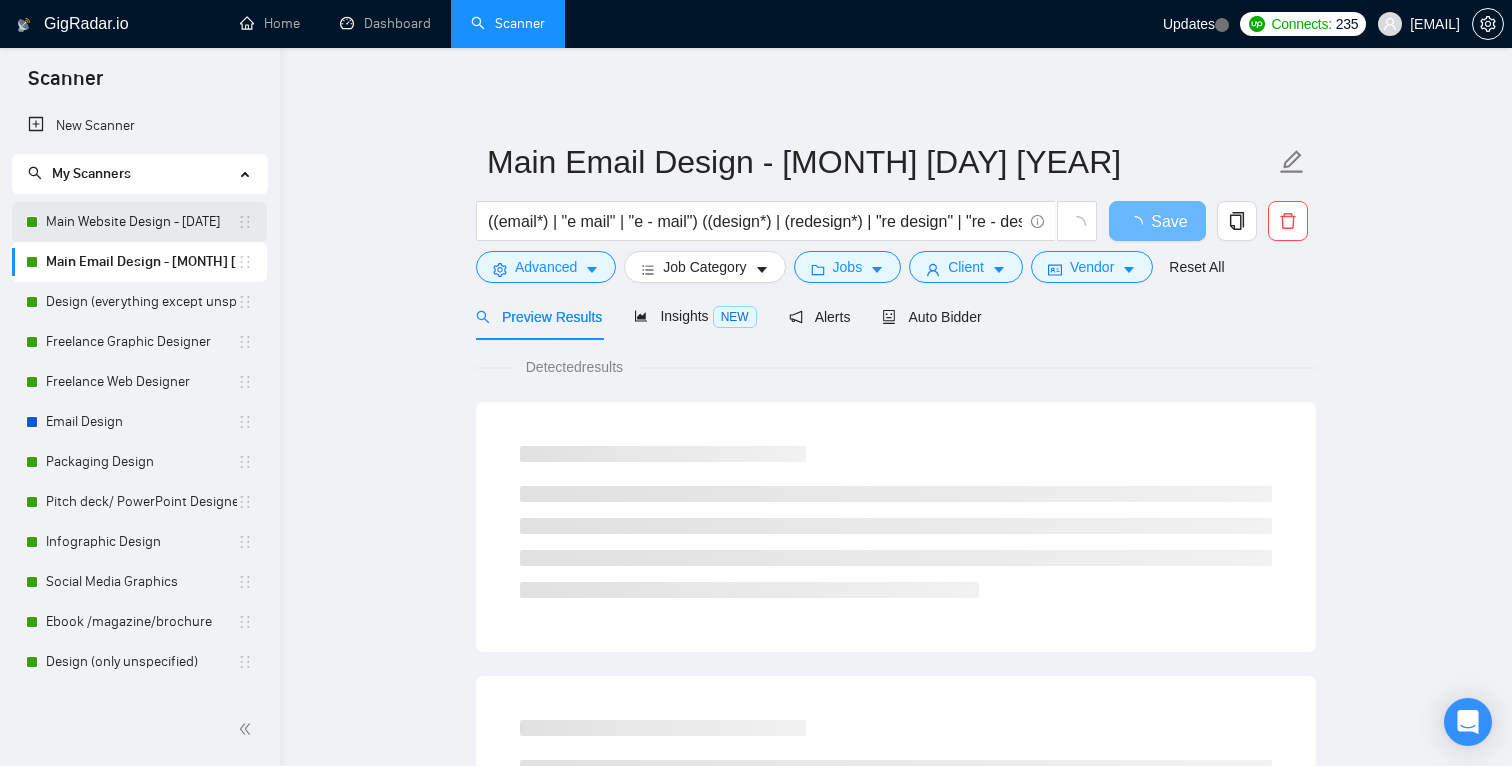 click on "Main Website Design - [DATE]" at bounding box center (141, 222) 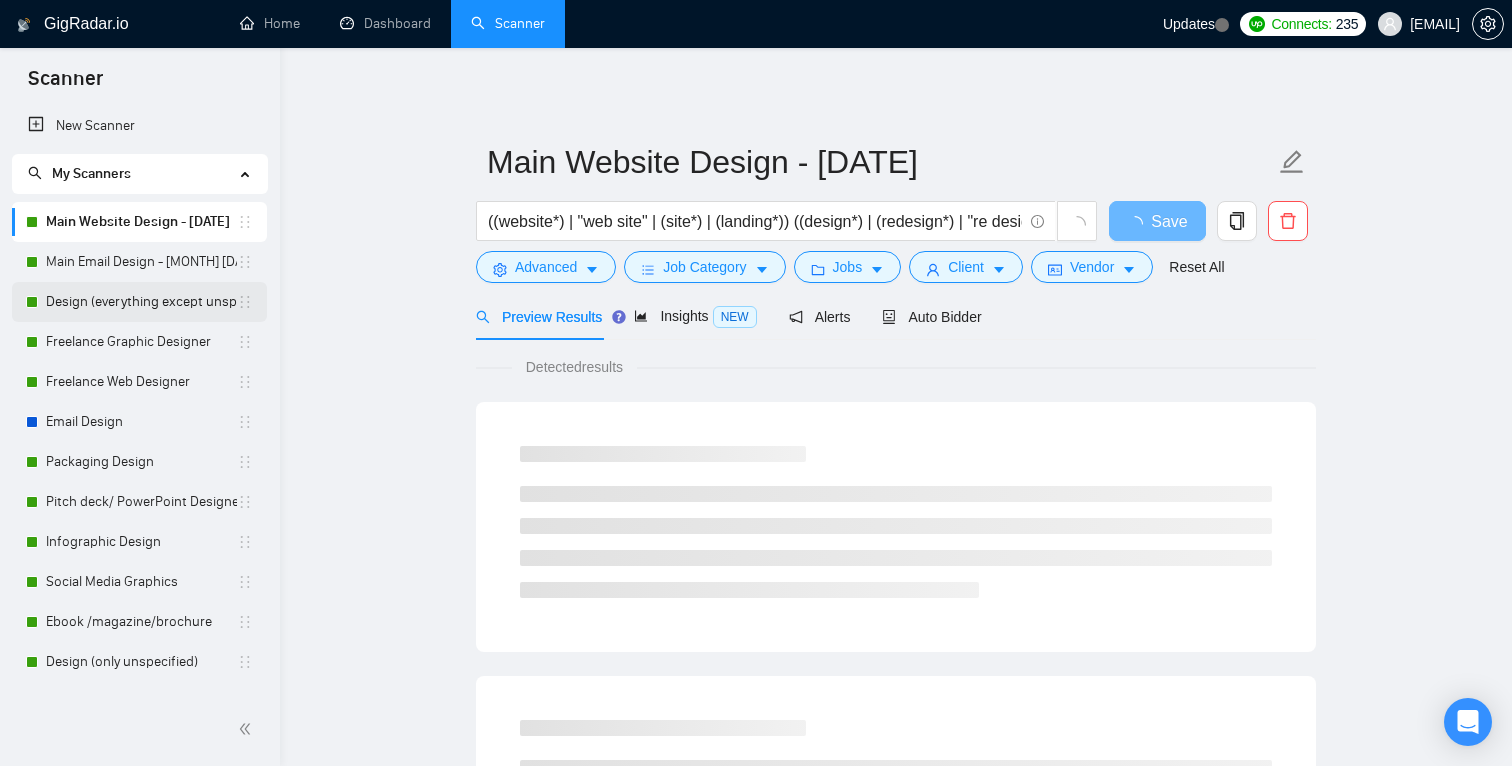 click on "Design (everything  except unspecified)" at bounding box center (141, 302) 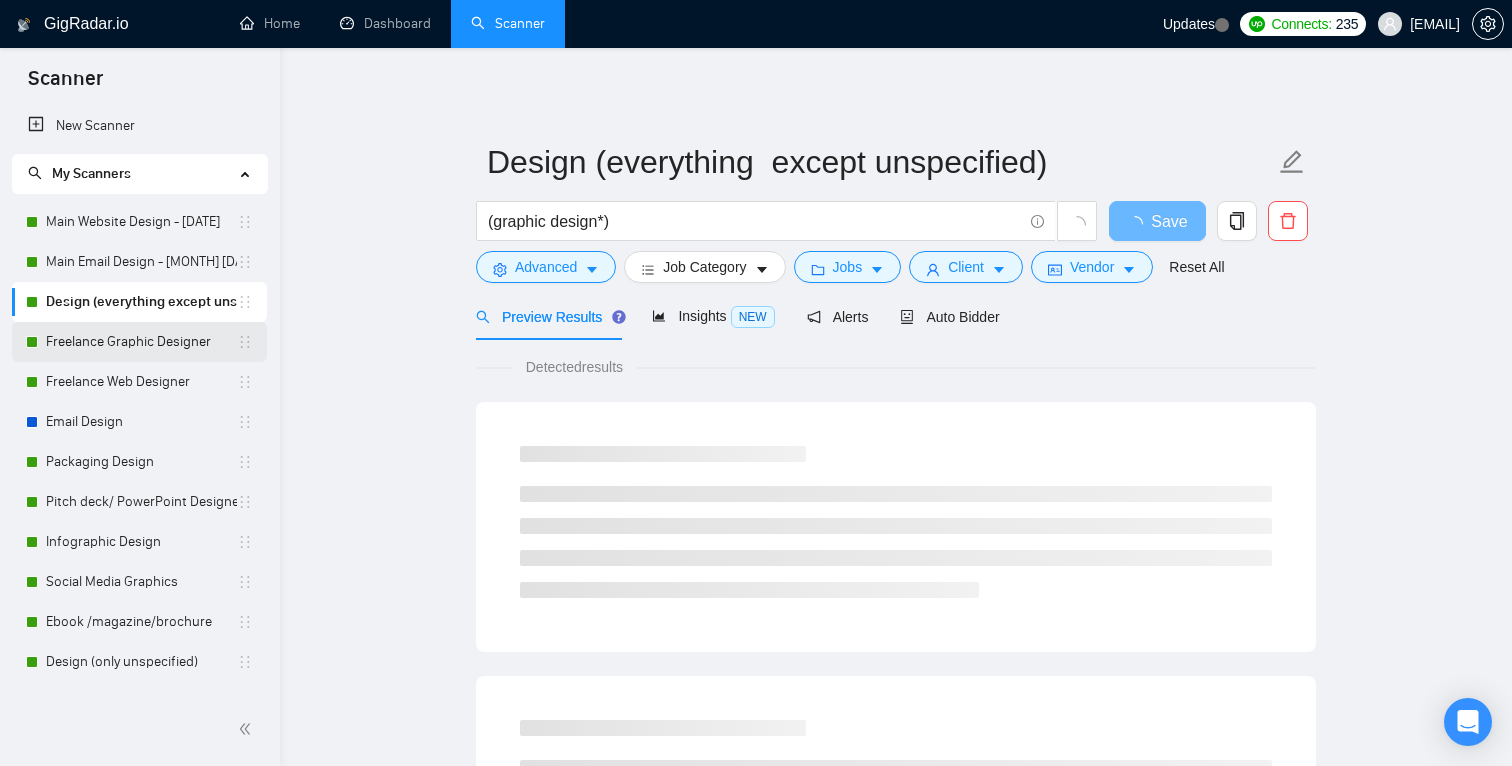 click on "Freelance Graphic Designer" at bounding box center [141, 342] 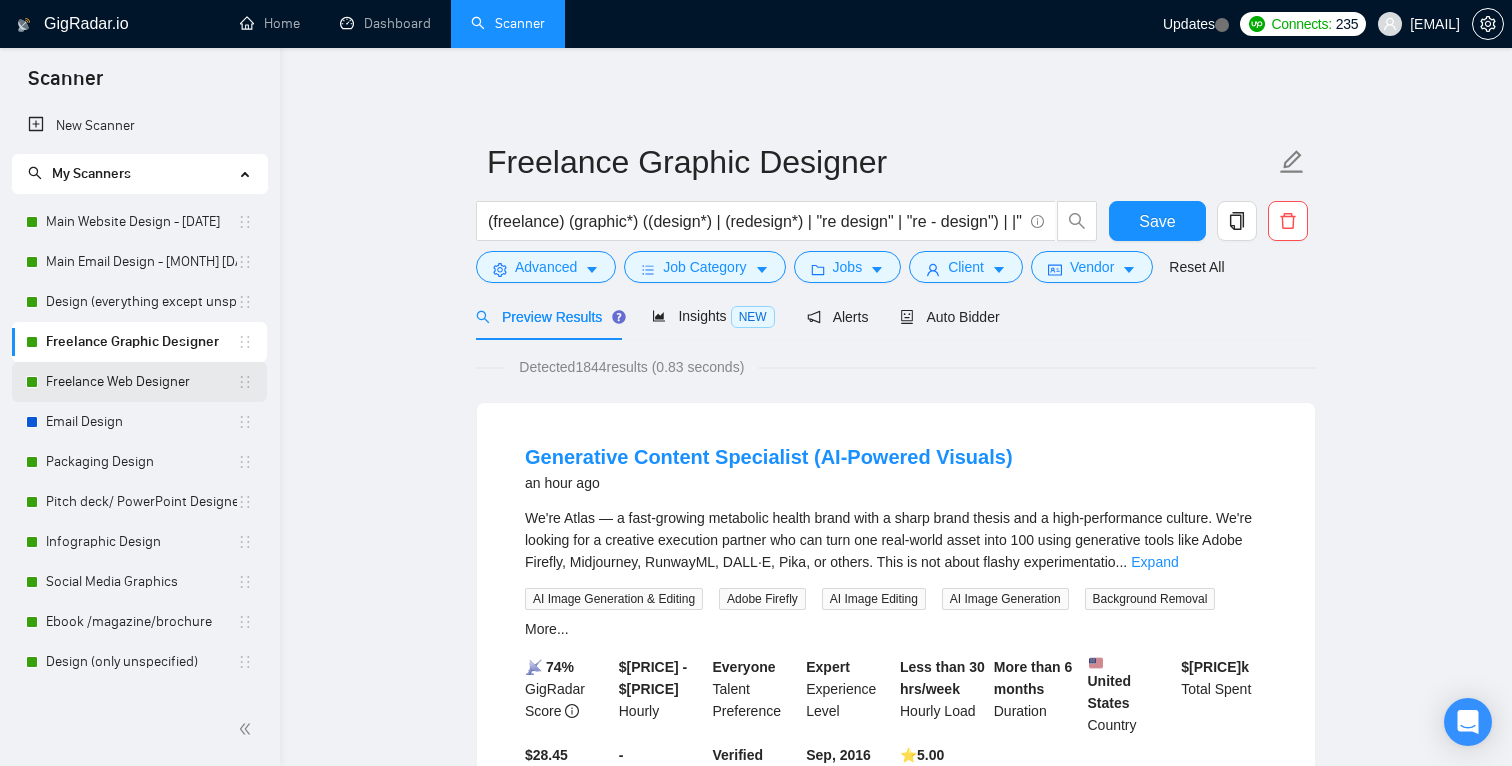 click on "Freelance Web Designer" at bounding box center (141, 382) 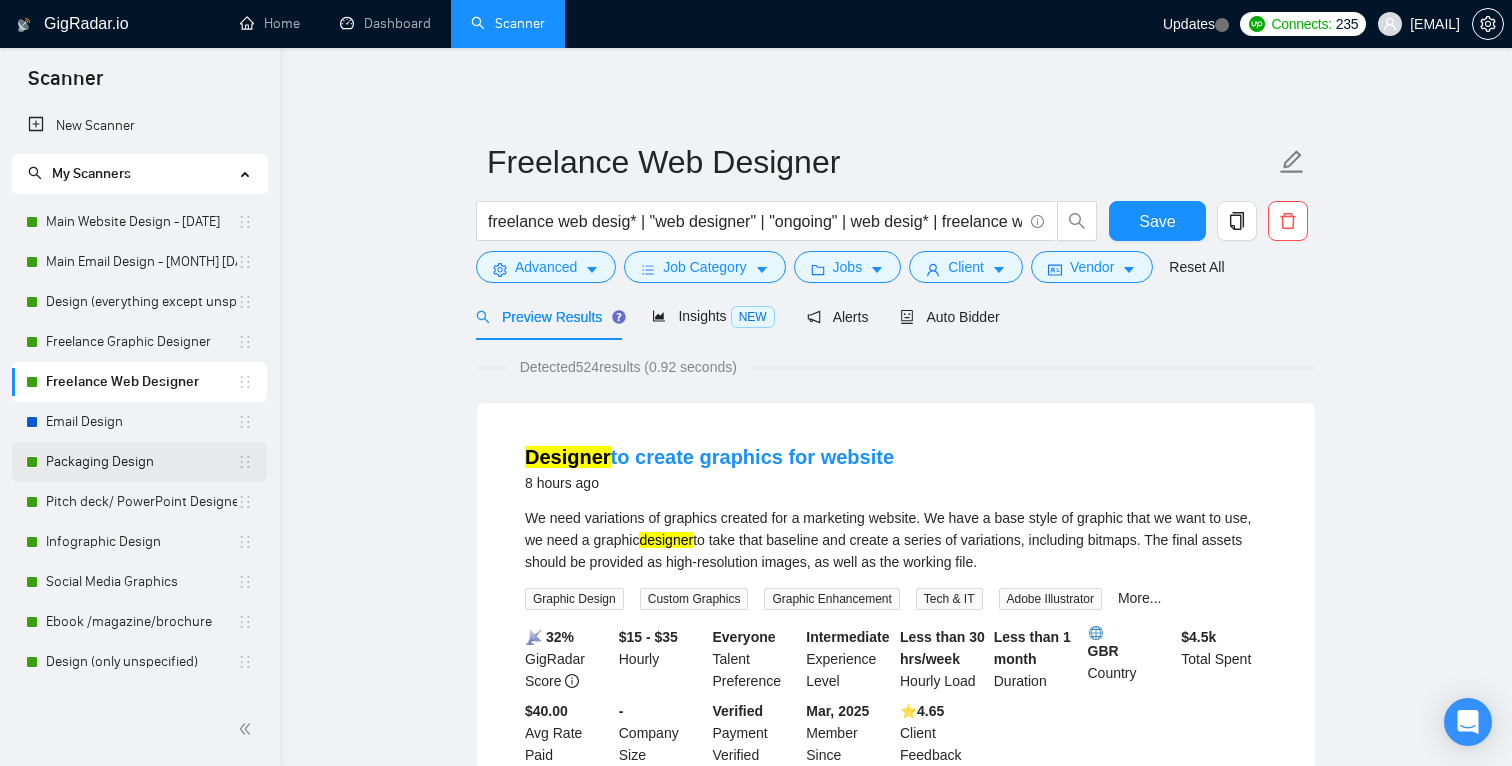 click on "Packaging Design" at bounding box center (141, 462) 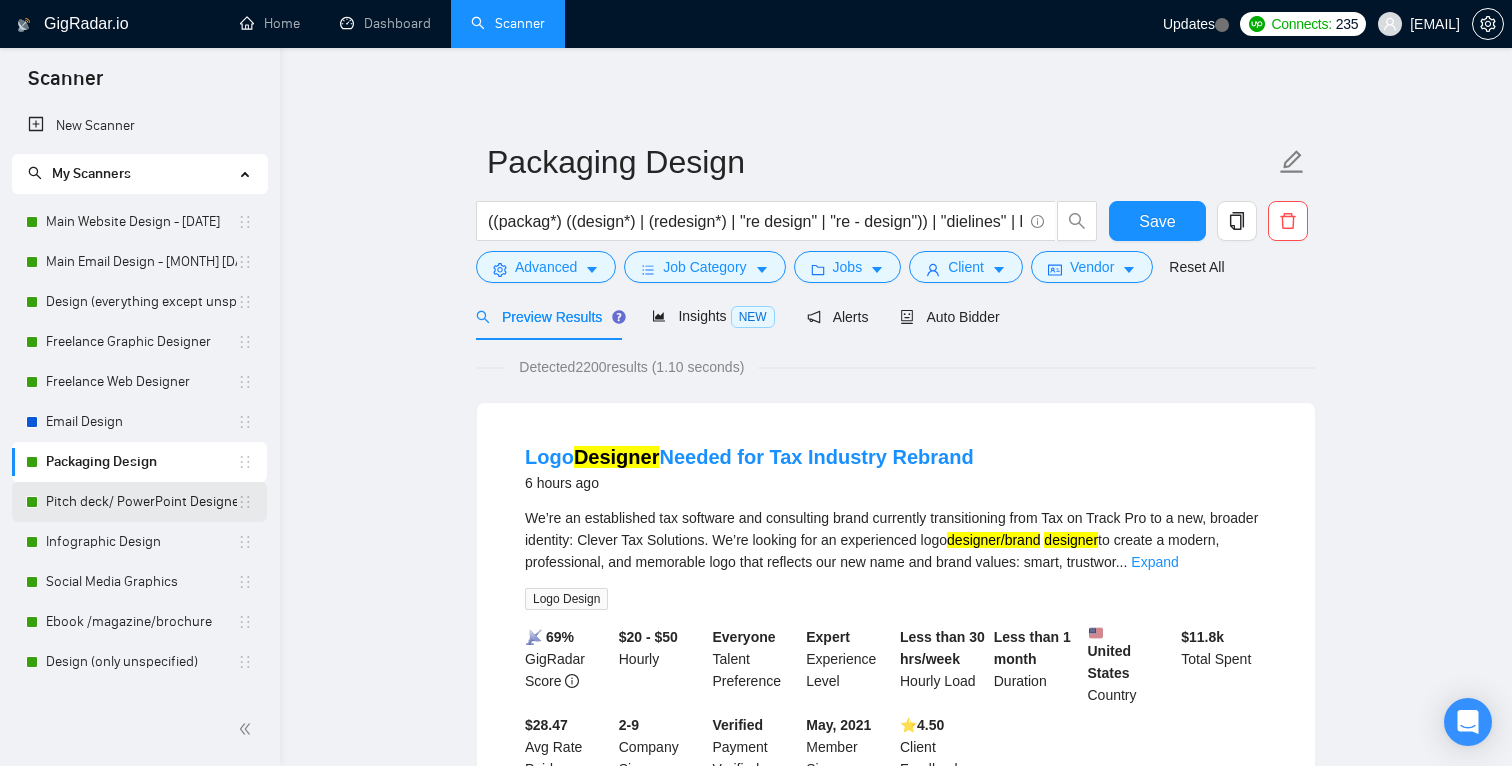 click on "Pitch deck/ PowerPoint Designer" at bounding box center (141, 502) 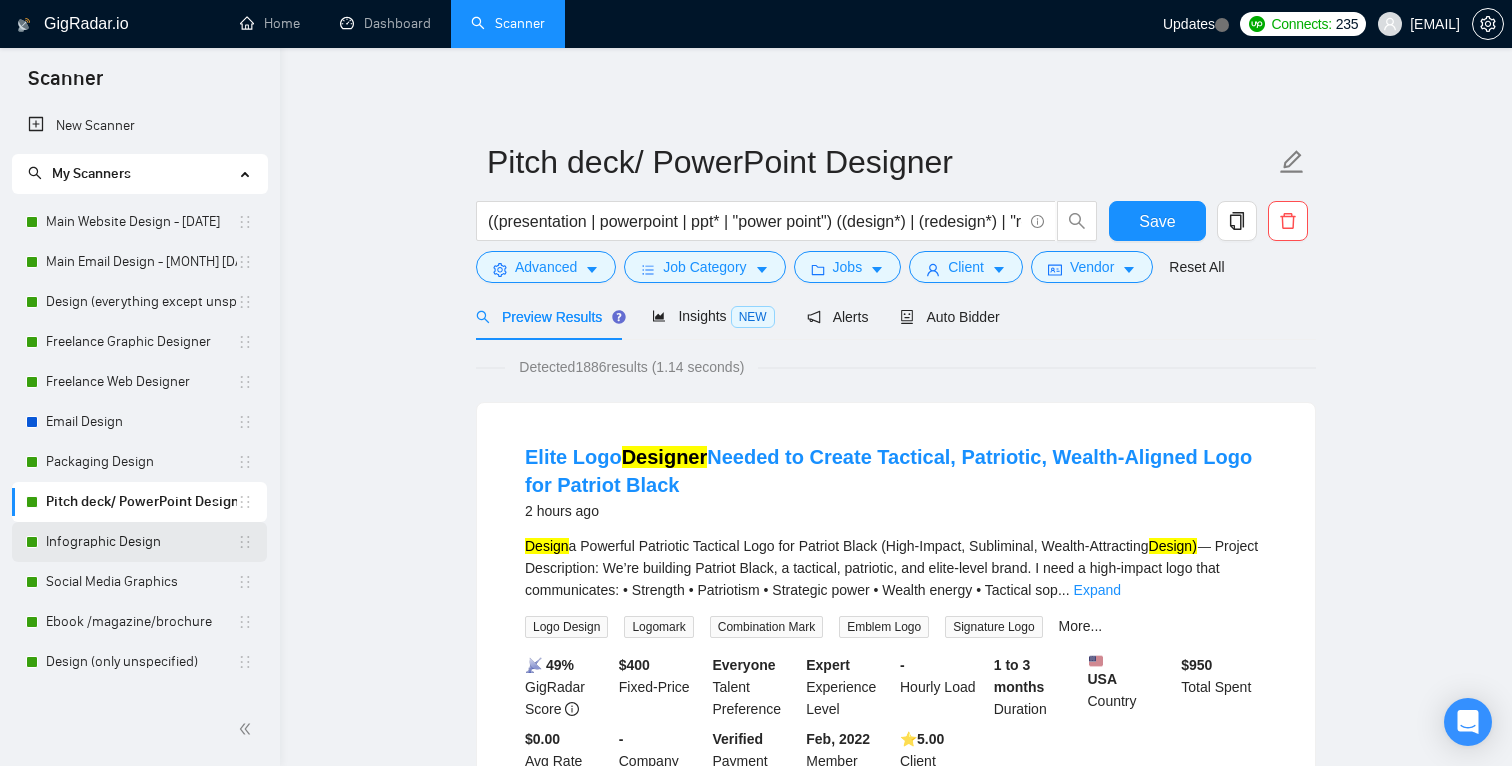 click on "Infographic Design" at bounding box center [141, 542] 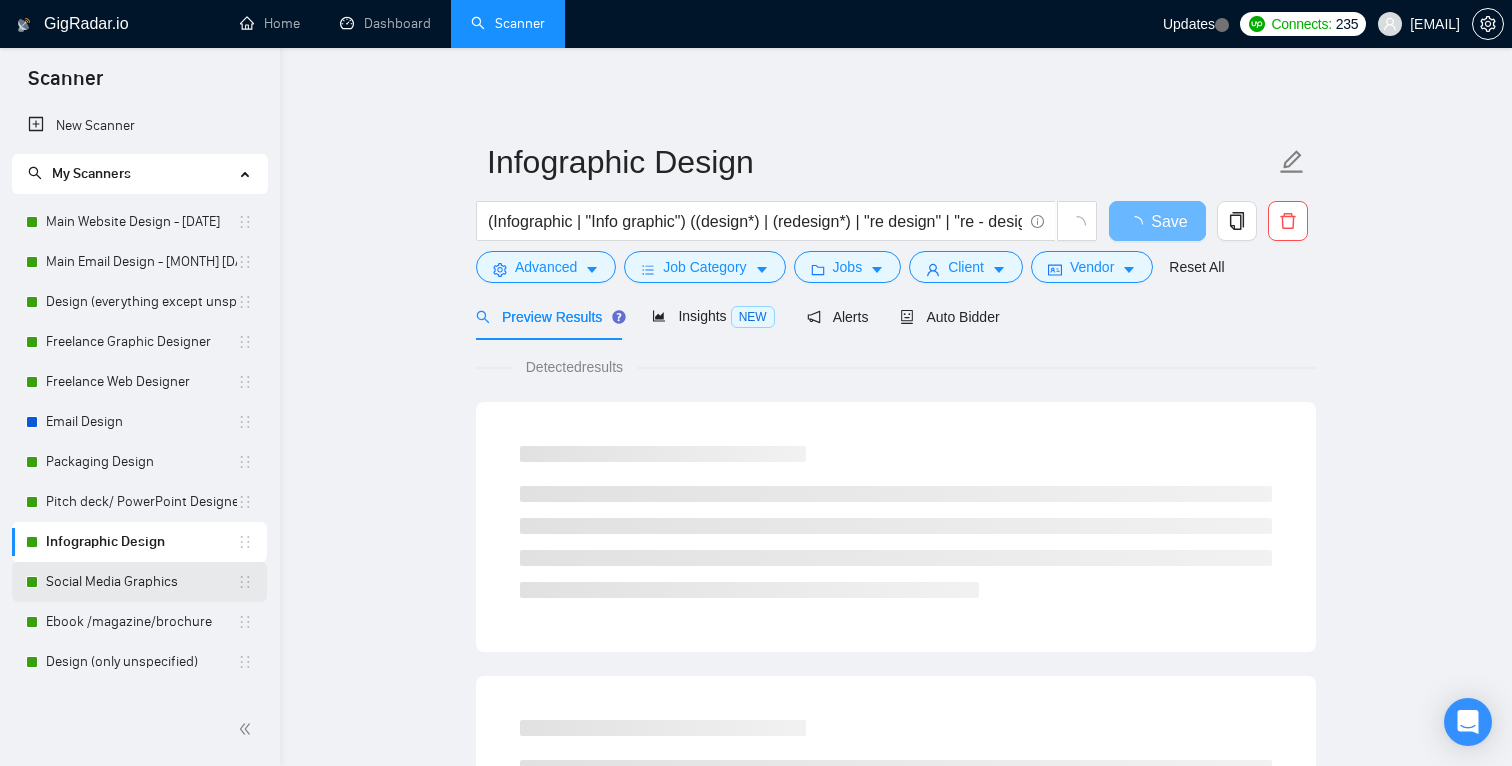 click on "Social Media Graphics" at bounding box center [141, 582] 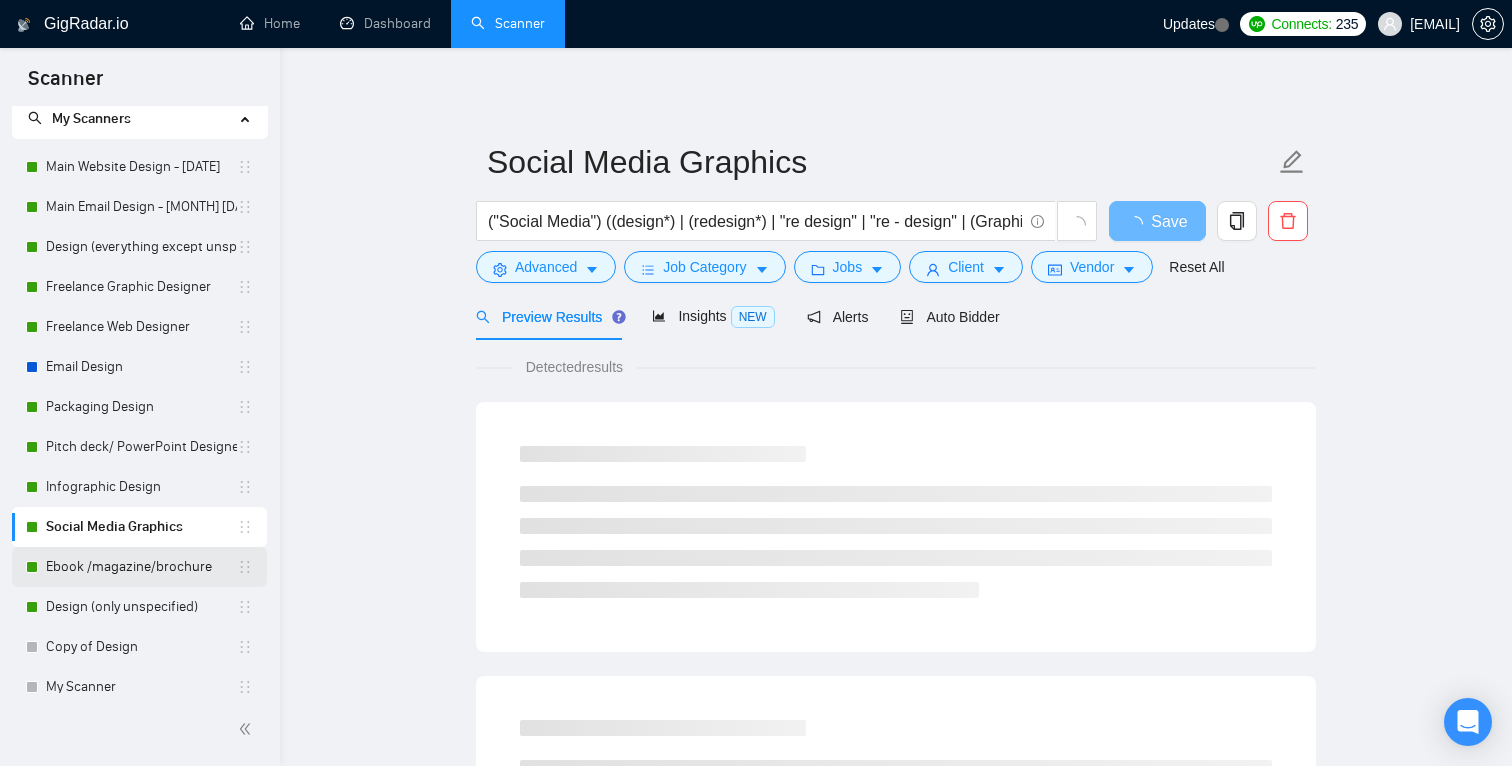 scroll, scrollTop: 46, scrollLeft: 0, axis: vertical 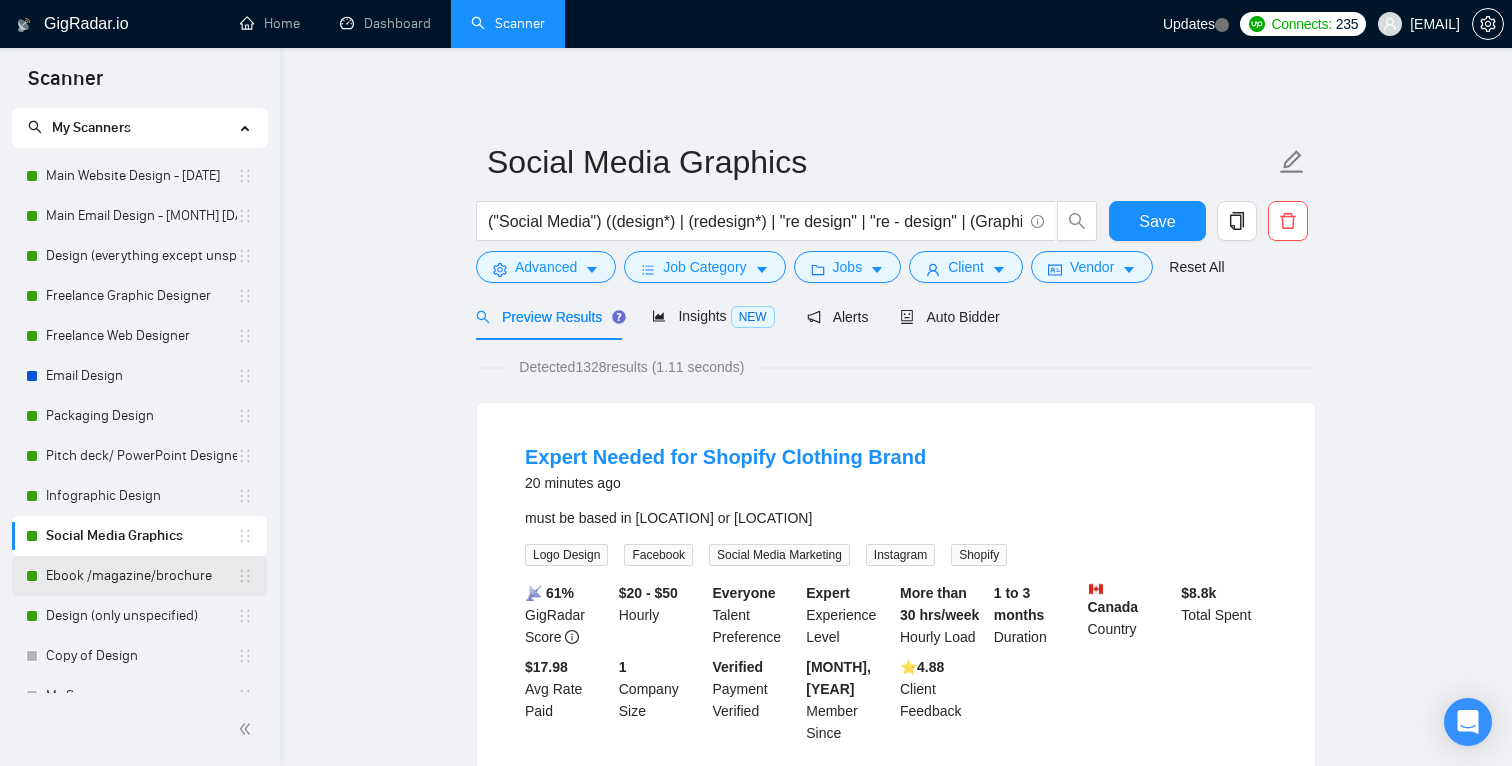 click on "Ebook /magazine/brochure" at bounding box center [141, 576] 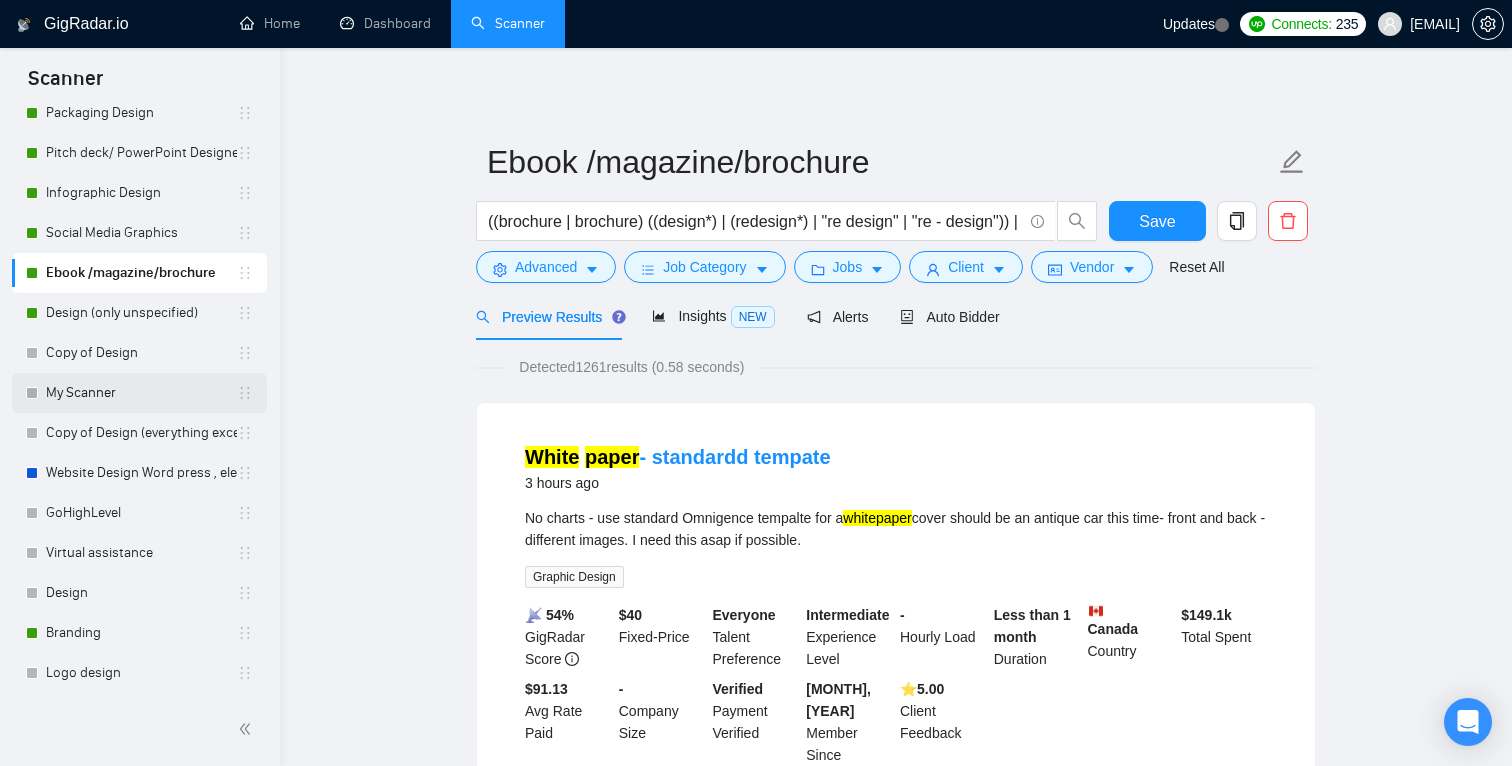 scroll, scrollTop: 0, scrollLeft: 0, axis: both 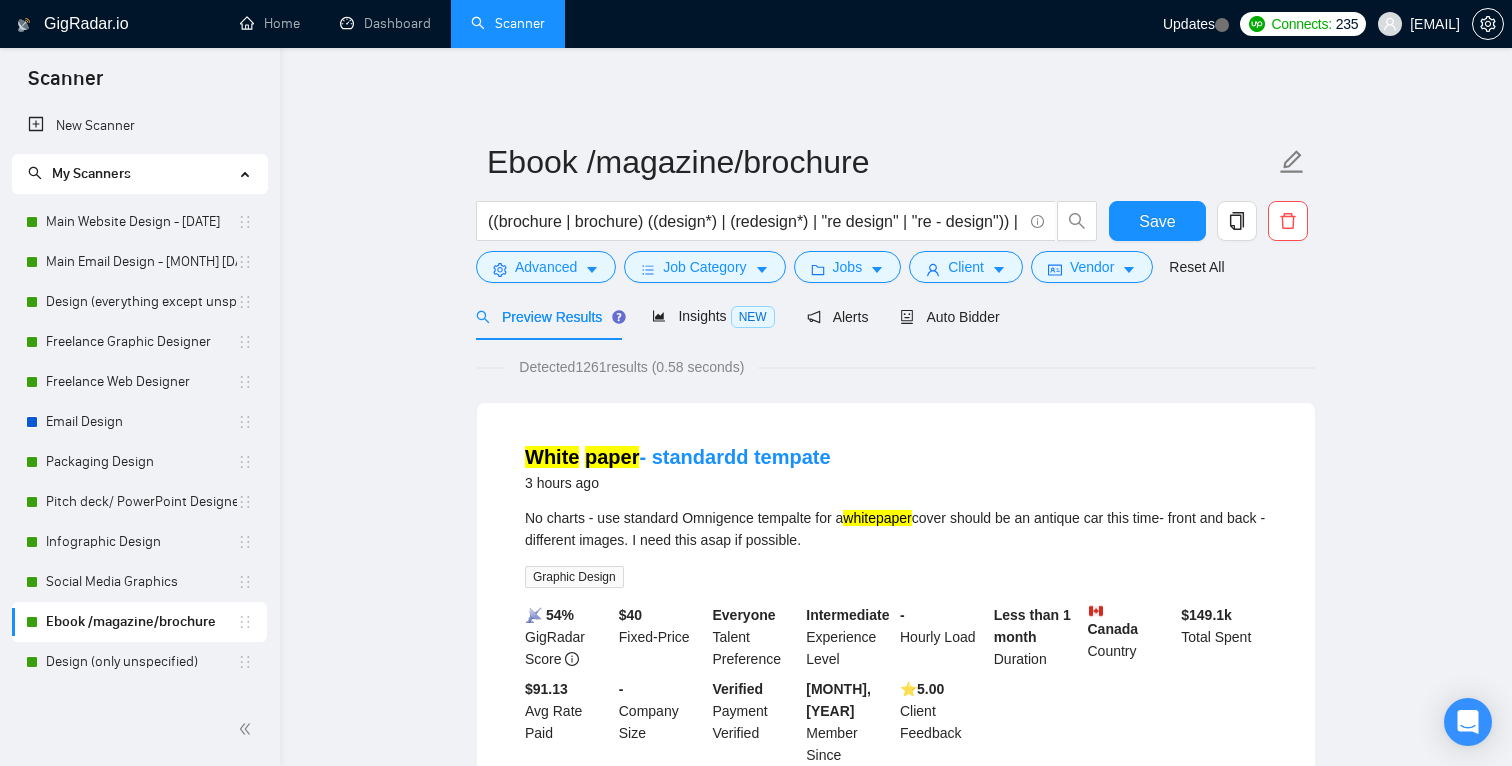click on "Ebook /magazine/brochure ((brochure | brochure) ((design*) | (redesign*) | "re design" | "re - design")) | ebook | "e-book" | "e - book" | Magazine | "White paper" | Whitepaper | "company profile" | "Marketing Collateral" Save Advanced   Job Category   Jobs   Client   Vendor   Reset All Preview Results Insights NEW Alerts Auto Bidder Detected   [NUMBER]  results   ([TIME]) White   paper  - standardd tempate [TIME] ago No charts - use standard Omnigence tempalte for a  whitepaper
cover should be an antique car this time- front and back - different images.    I need this asap if possible. Graphic Design 📡   [PERCENTAGE]% GigRadar Score   $[PRICE] Fixed-Price Everyone Talent Preference Intermediate Experience Level - Hourly Load Less than [DURATION] Duration   [COUNTRY] Country $[PRICE] Total Spent $[PRICE] Avg Rate Paid - Company Size Verified Payment Verified [MONTH], [YEAR] Member Since ⭐️  [RATING] Client Feedback Business Managers recruitment  brochure [TIME] ago We want to  design  a  brochure brochure ... Expand Brochure" at bounding box center [896, 2480] 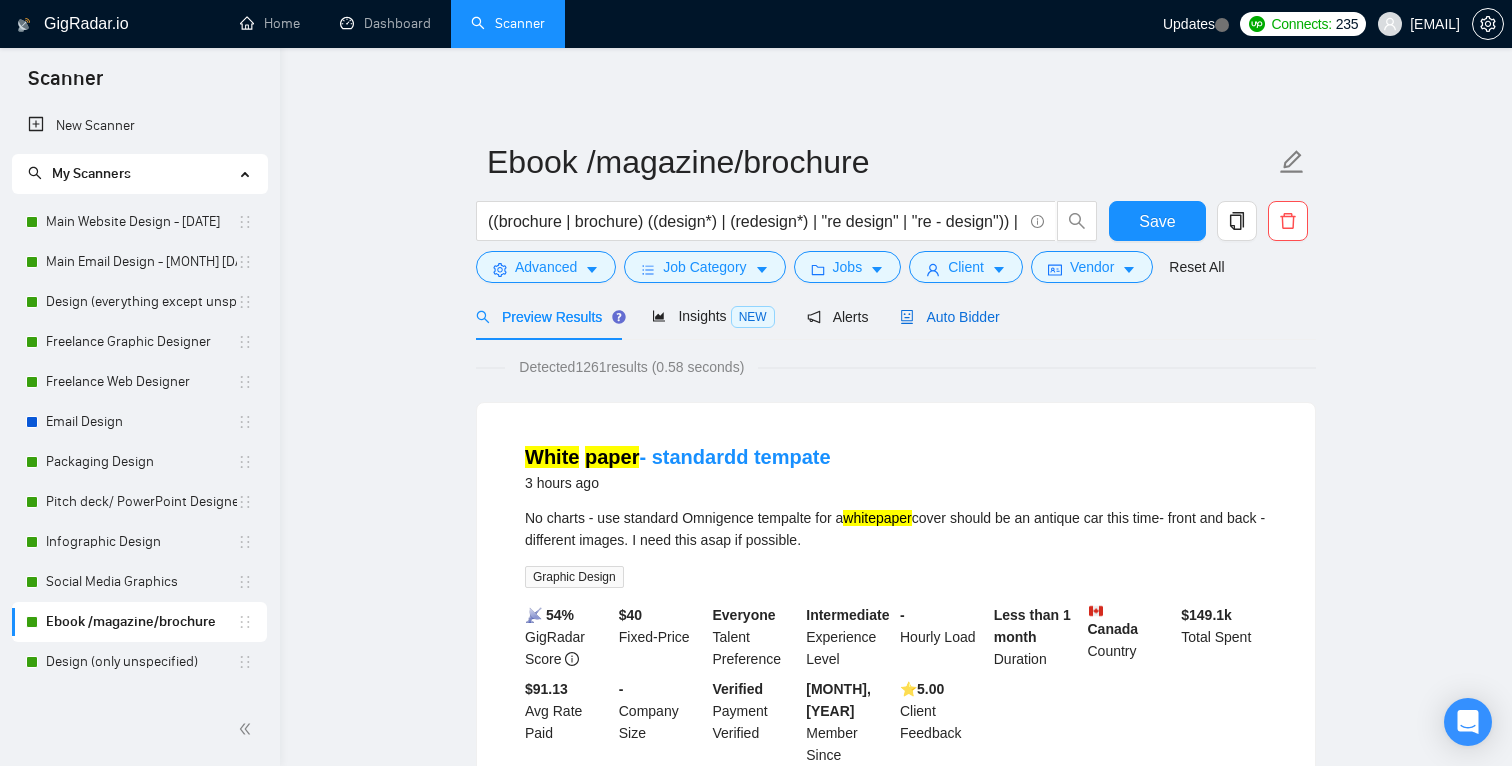 click on "Auto Bidder" at bounding box center (949, 317) 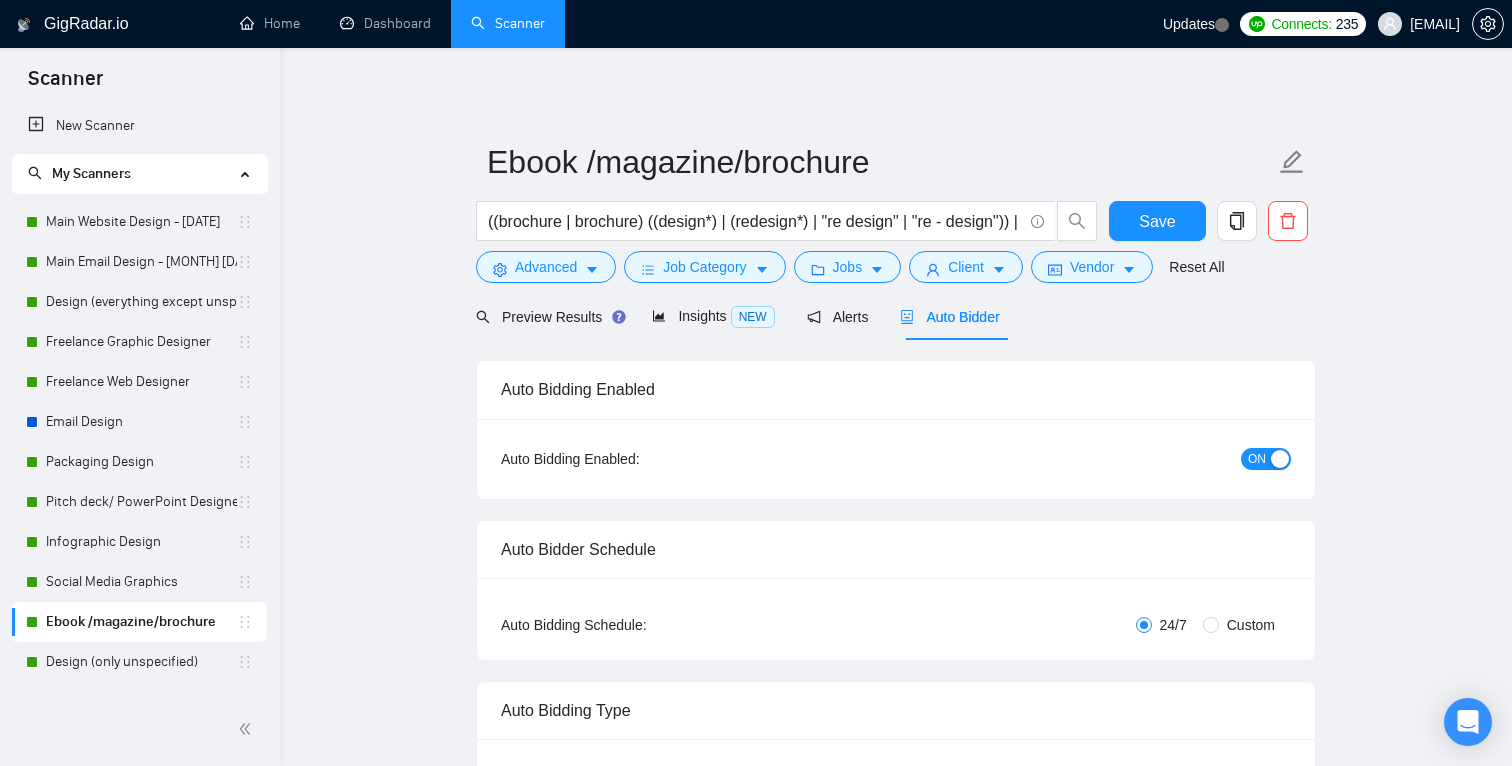 type 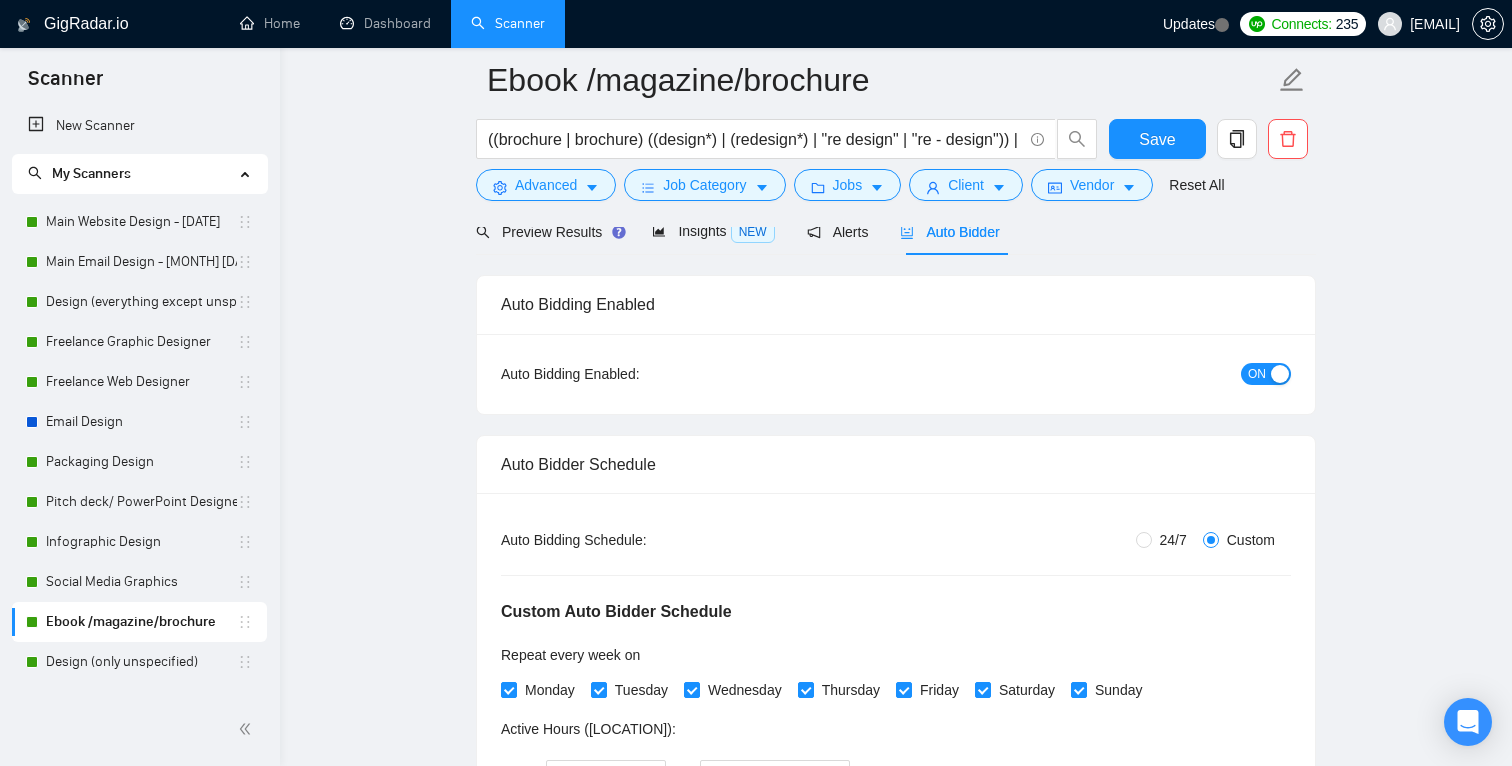 scroll, scrollTop: 90, scrollLeft: 0, axis: vertical 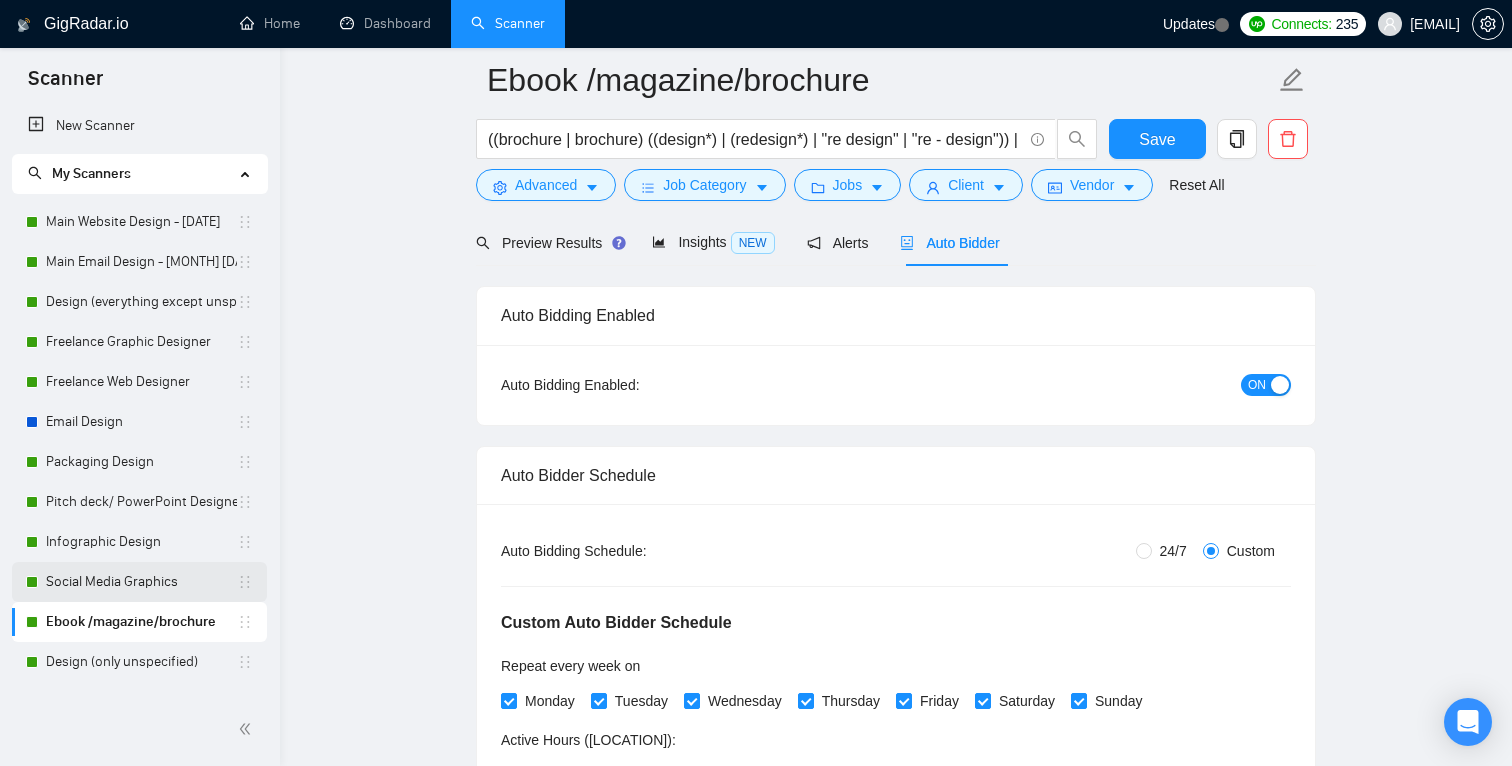 click on "Social Media Graphics" at bounding box center [141, 582] 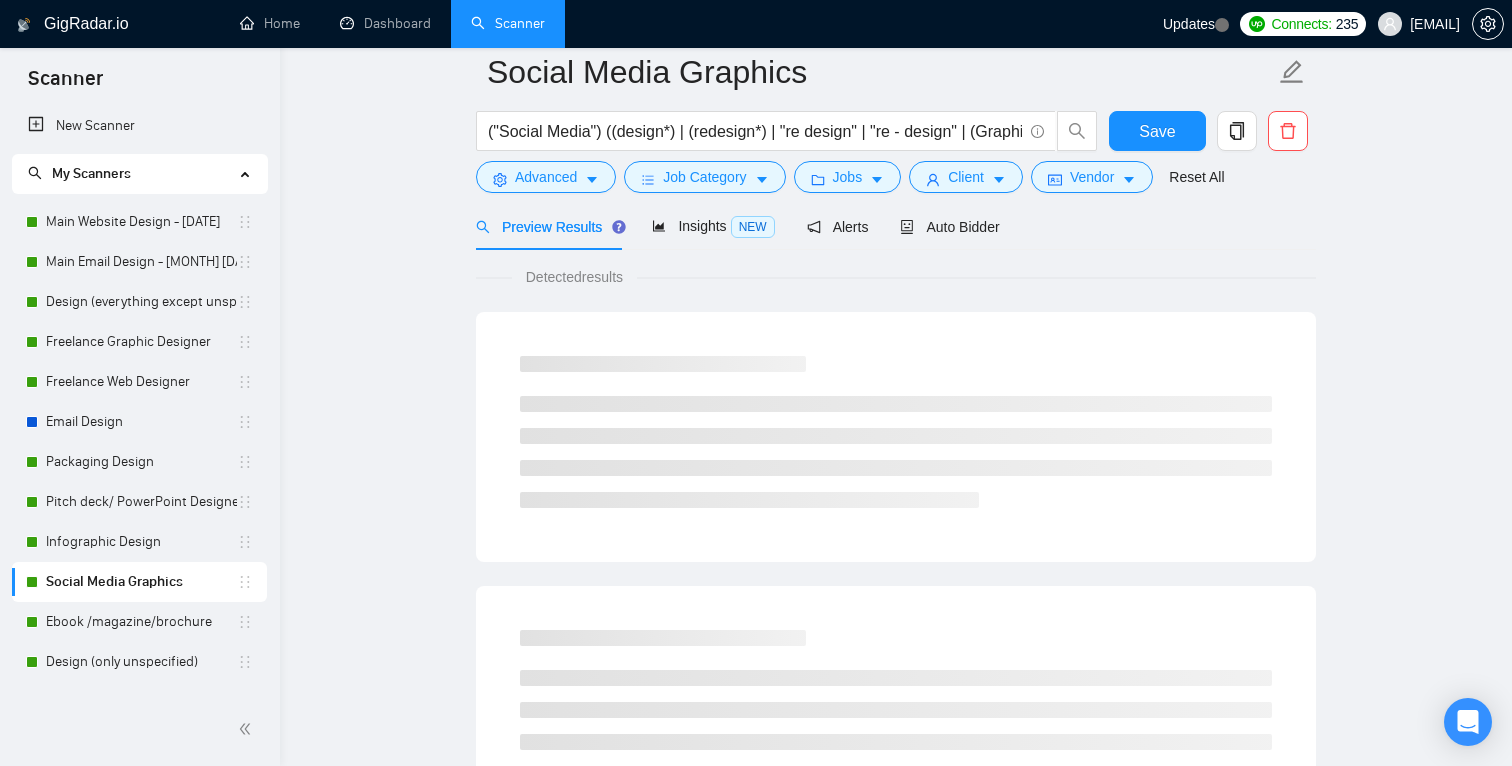 scroll, scrollTop: 0, scrollLeft: 0, axis: both 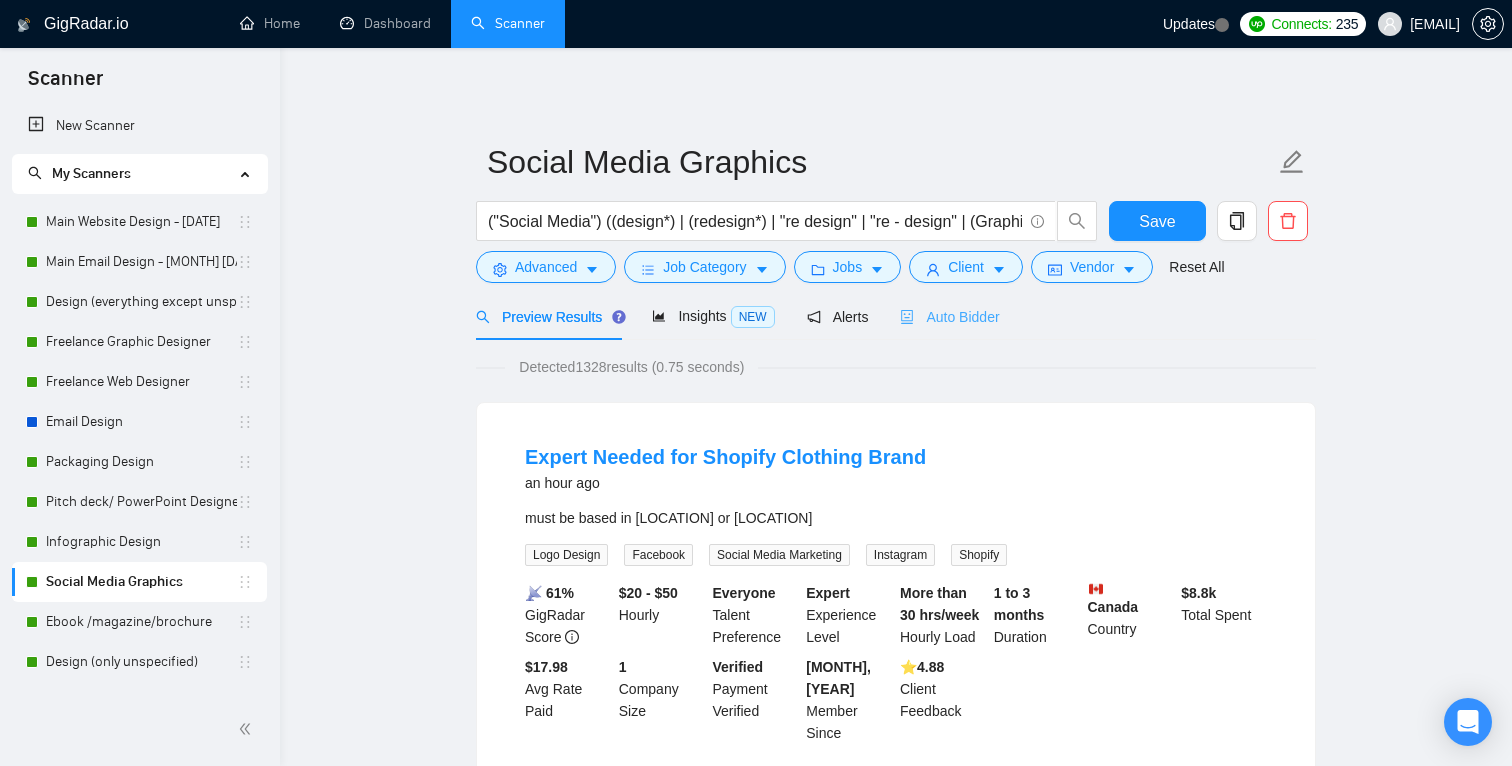 click on "Auto Bidder" at bounding box center (949, 316) 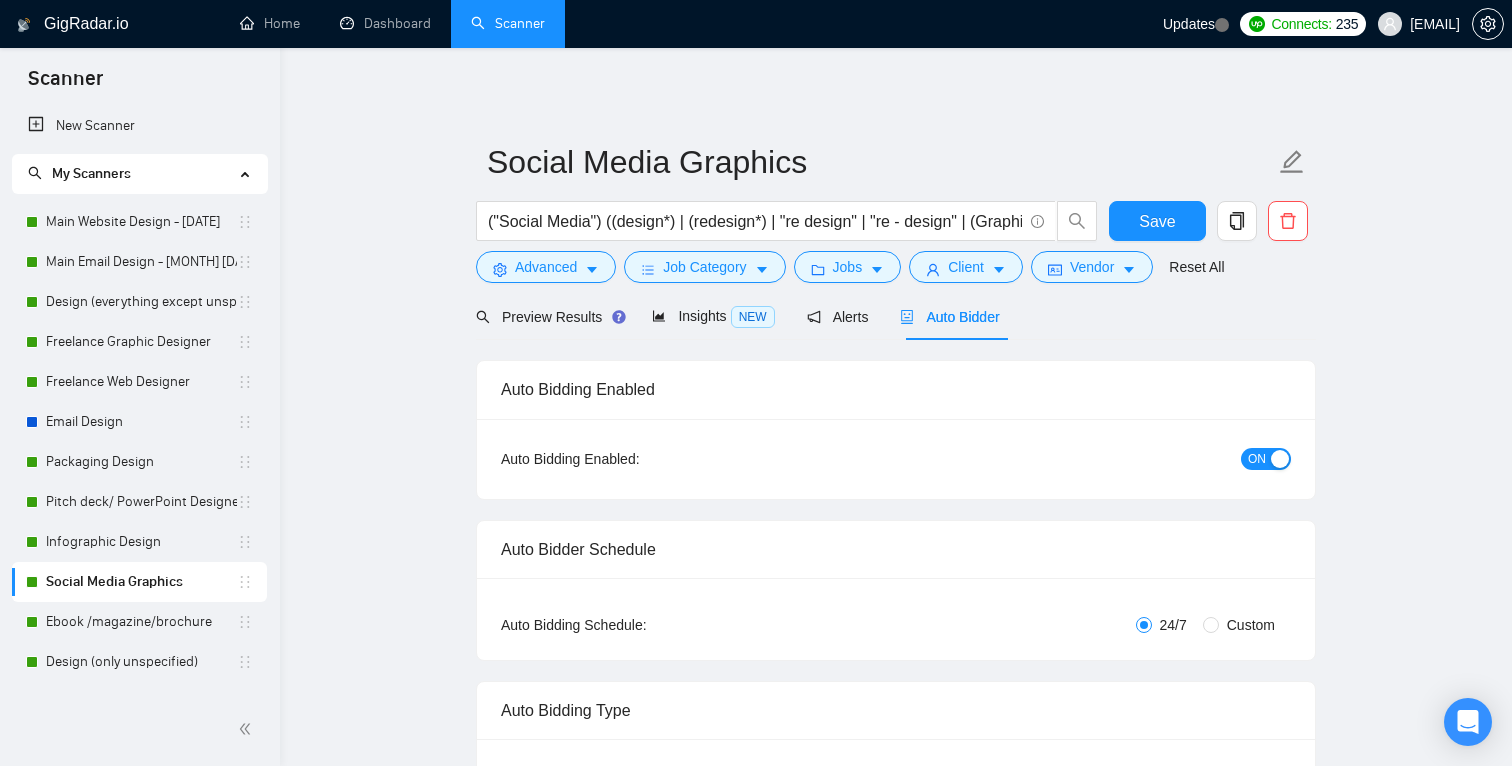 type 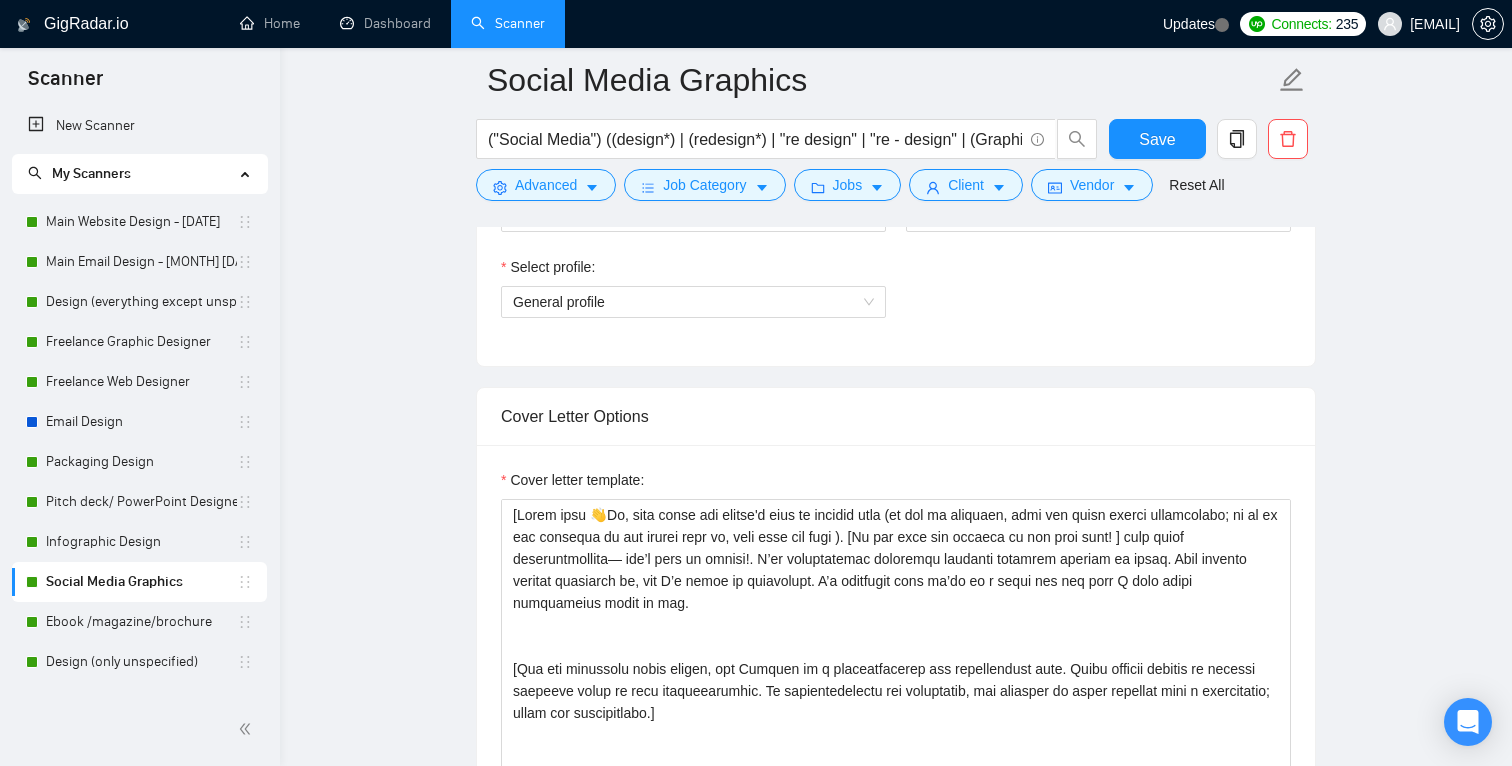 scroll, scrollTop: 1401, scrollLeft: 0, axis: vertical 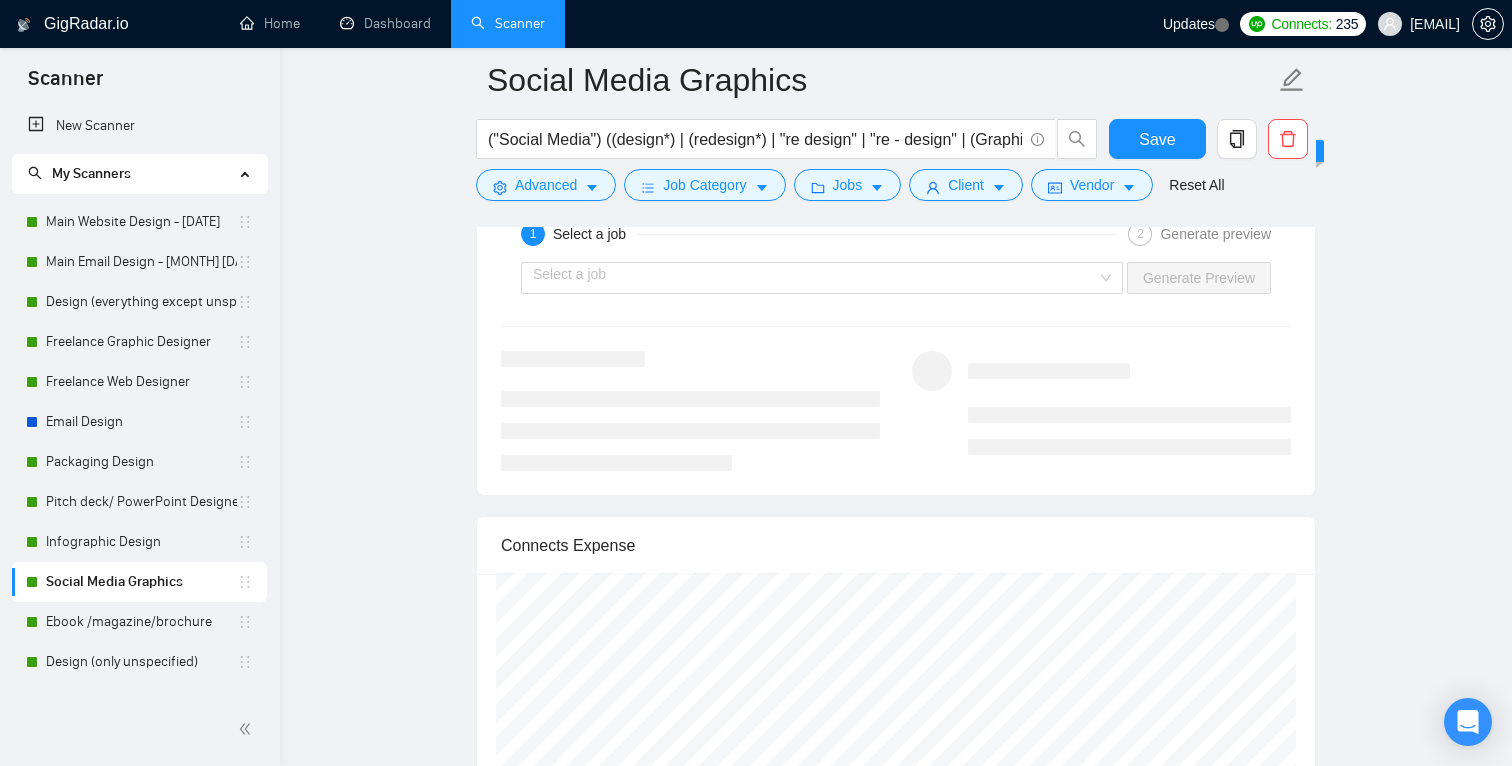 click on "1 Select a job 2 Generate preview" at bounding box center [896, 234] 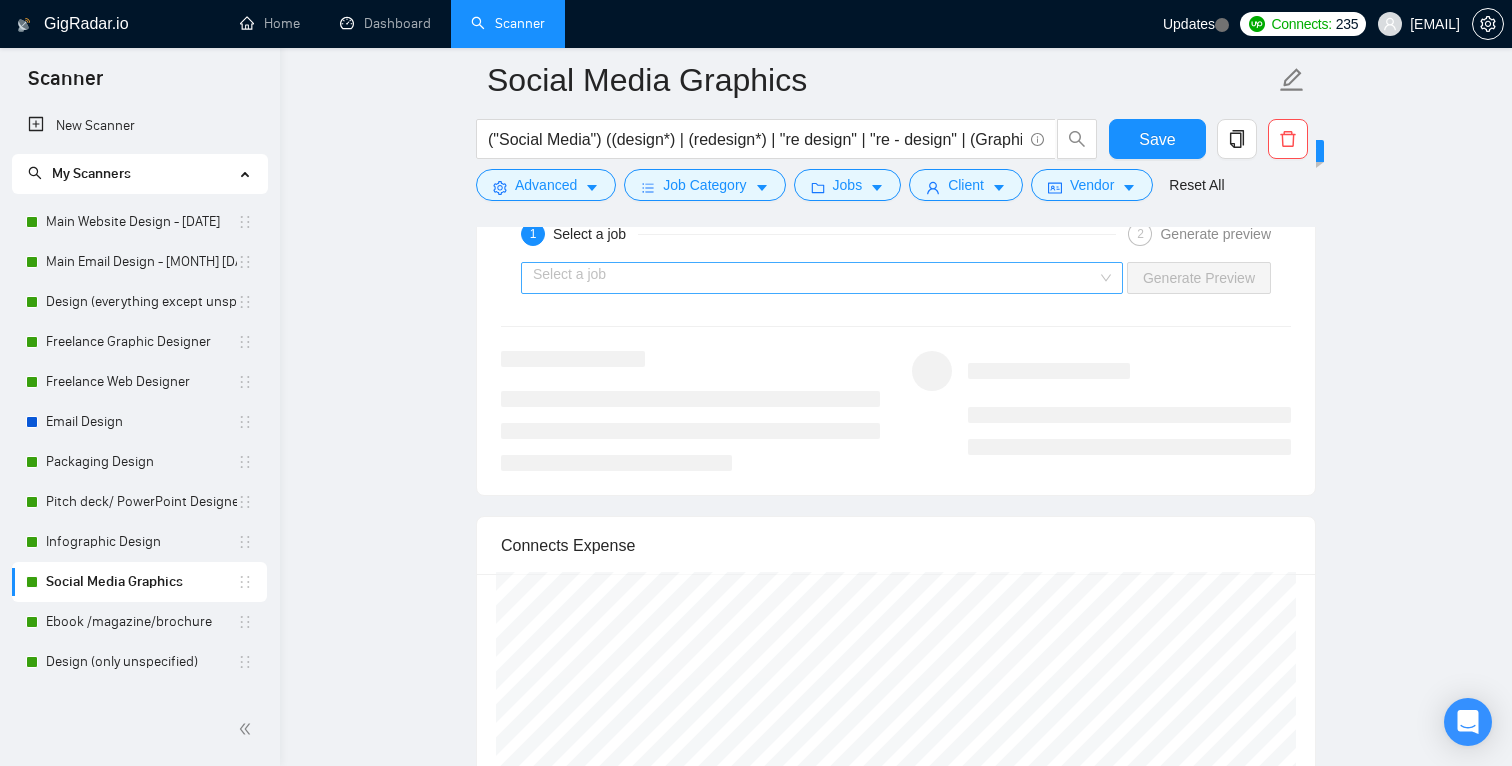 click at bounding box center [815, 278] 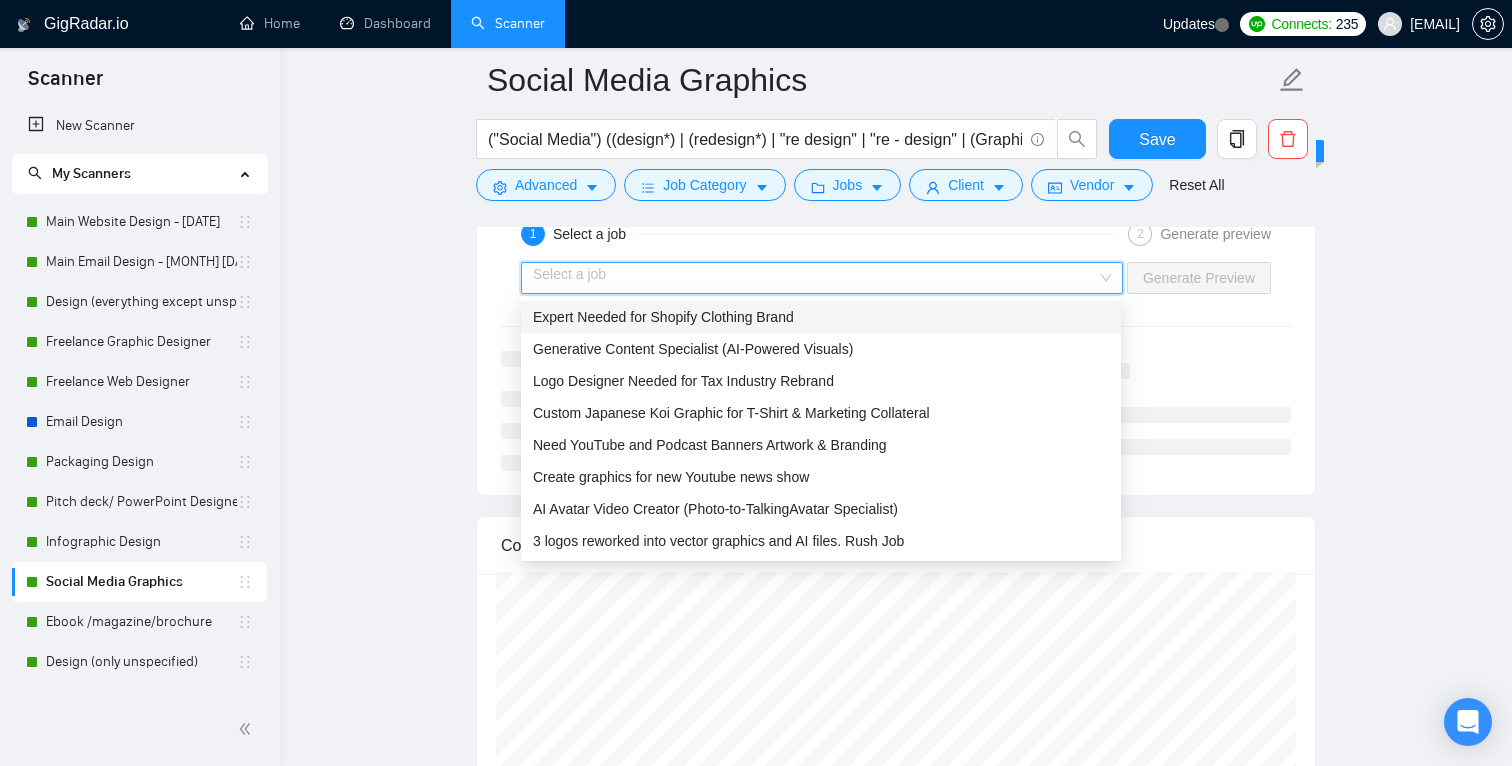 click on "Expert Needed for Shopify Clothing Brand" at bounding box center (663, 317) 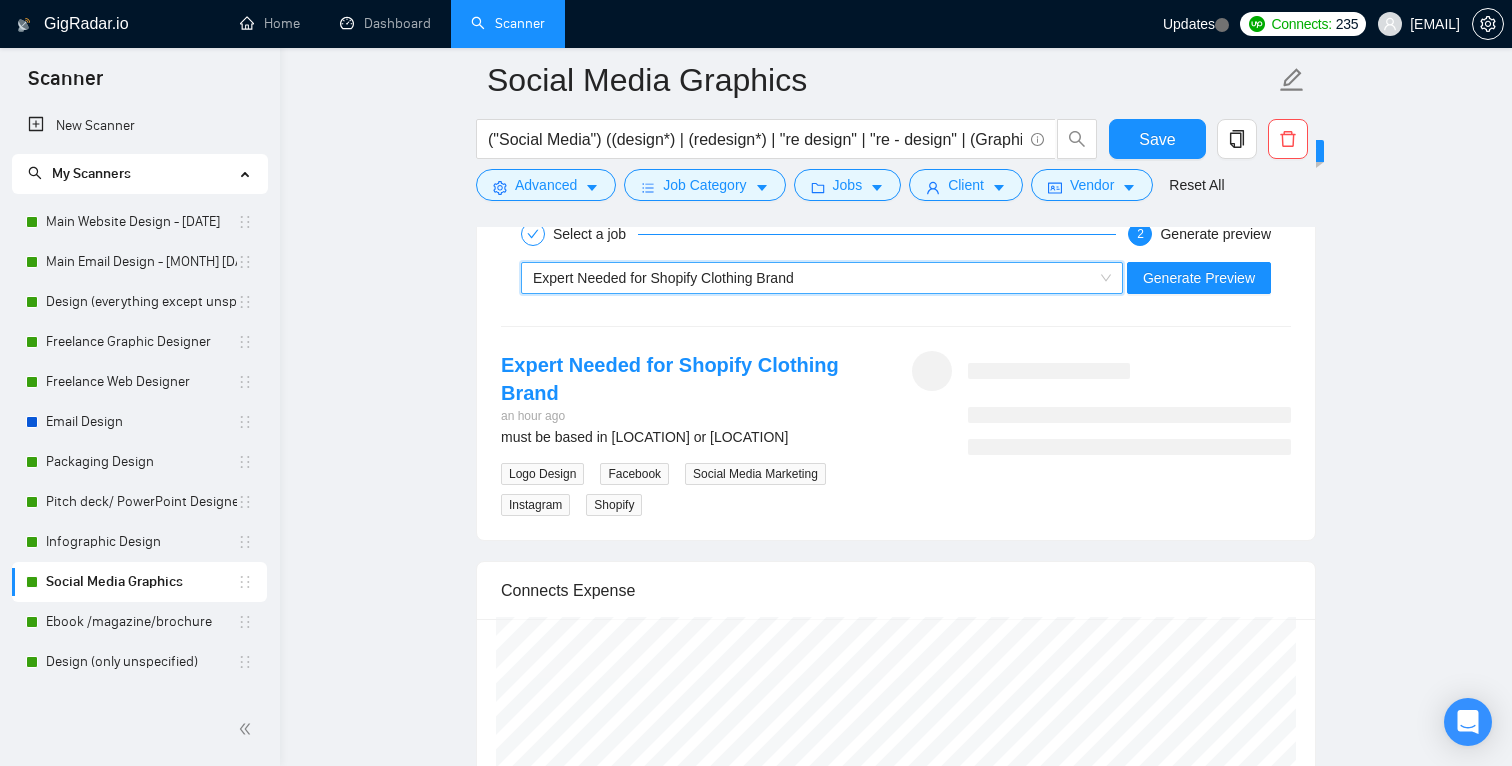 click on "~[NUMBER] Expert Needed for Shopify Clothing Brand Generate Preview" at bounding box center [896, 278] 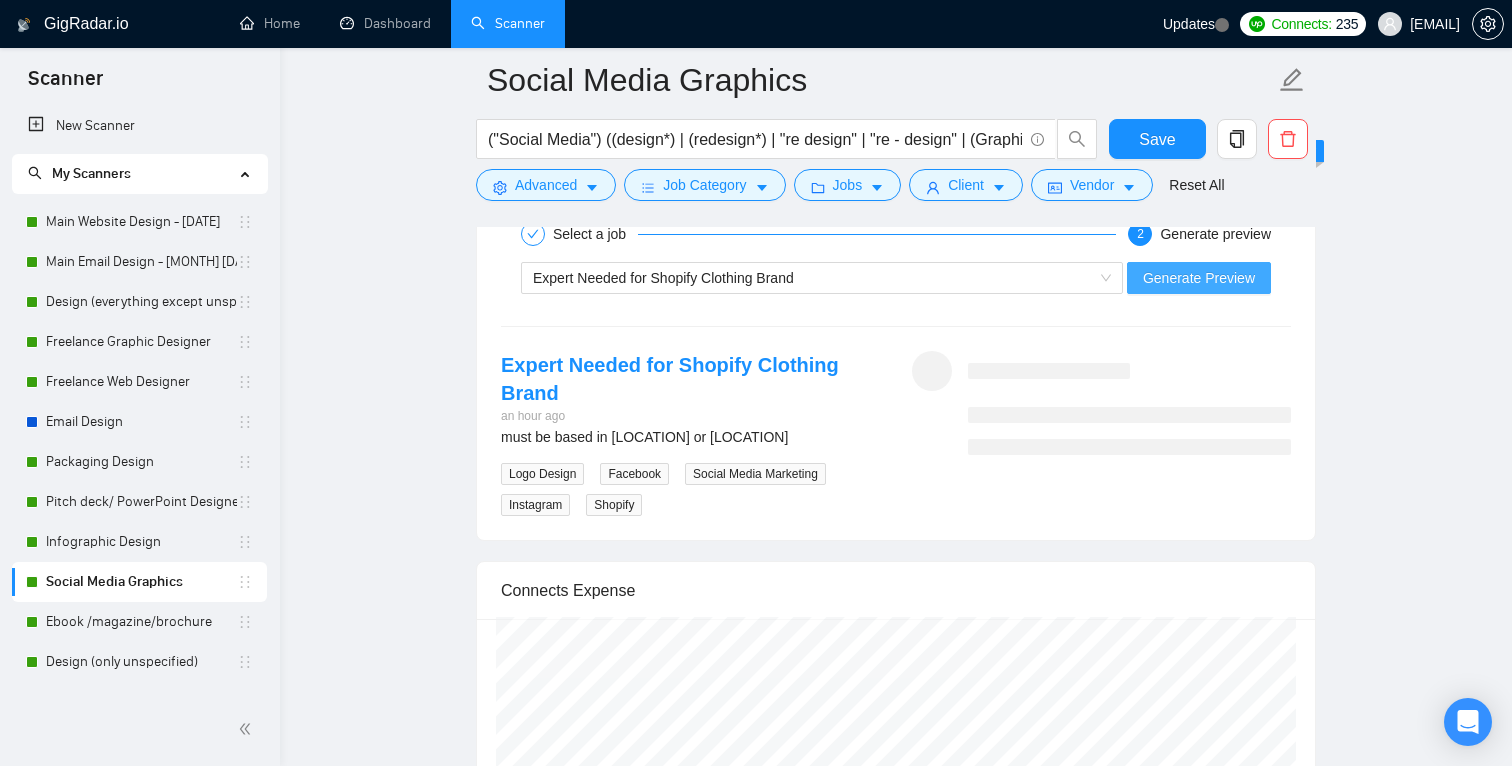 click on "Generate Preview" at bounding box center (1199, 278) 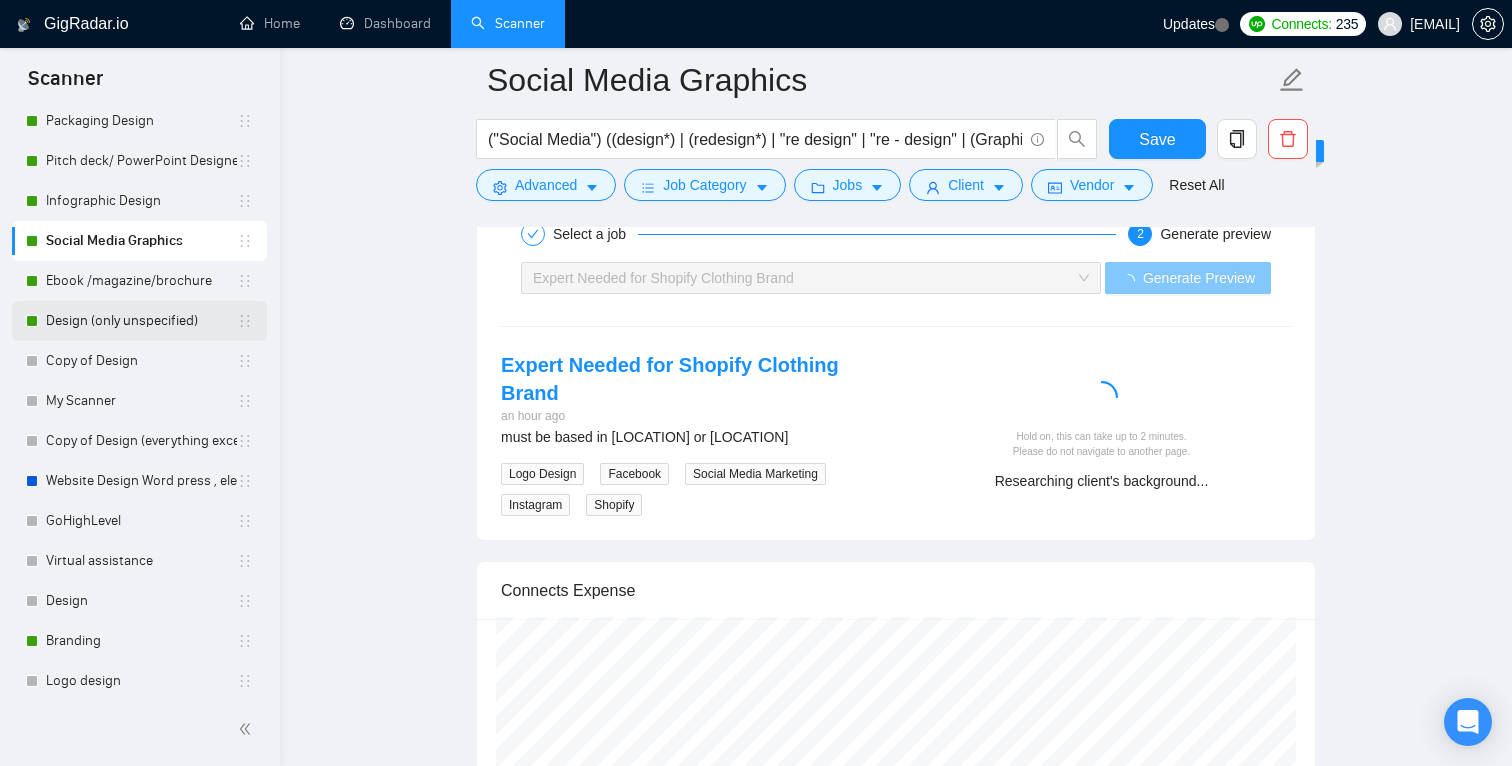 scroll, scrollTop: 0, scrollLeft: 0, axis: both 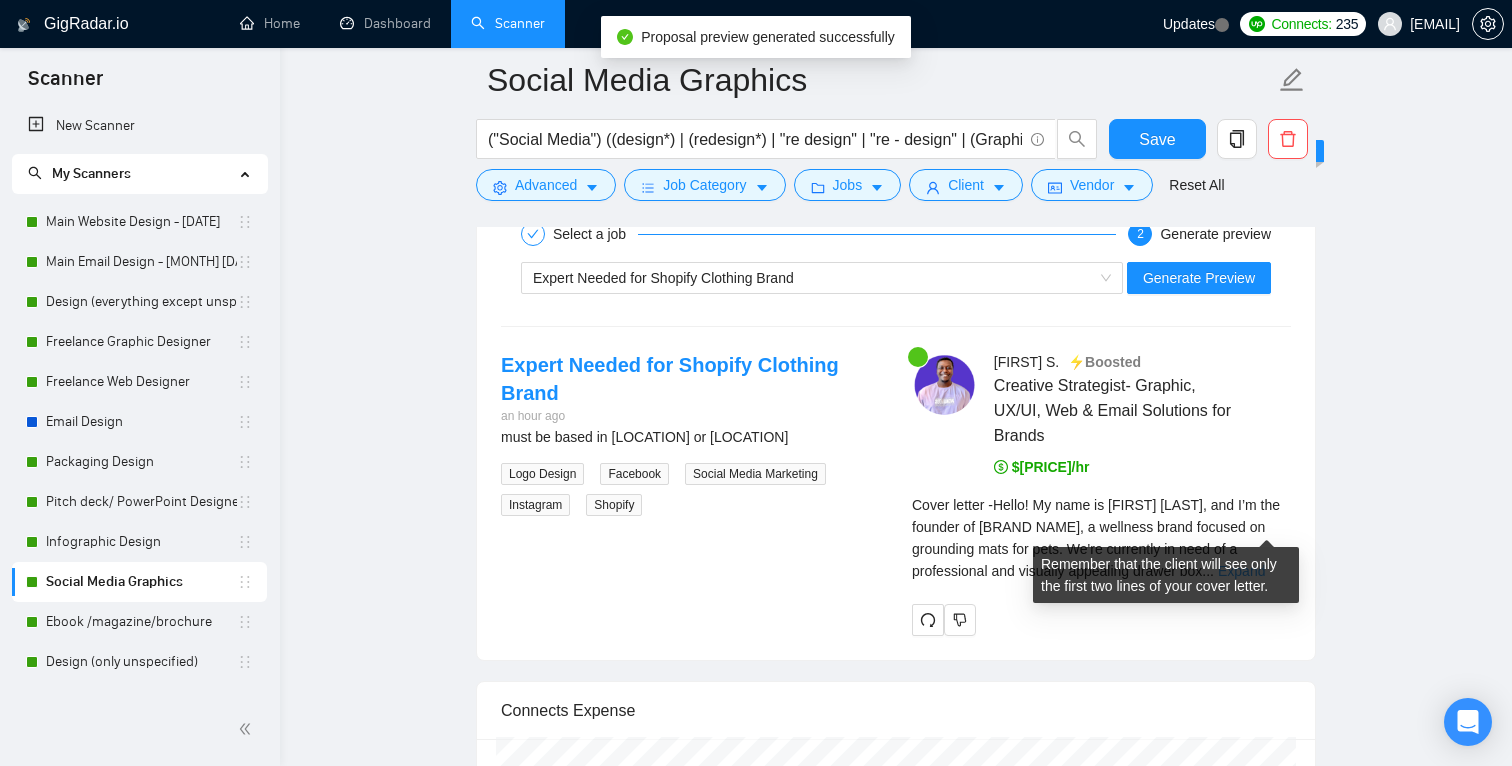click on "Expand" at bounding box center [1241, 571] 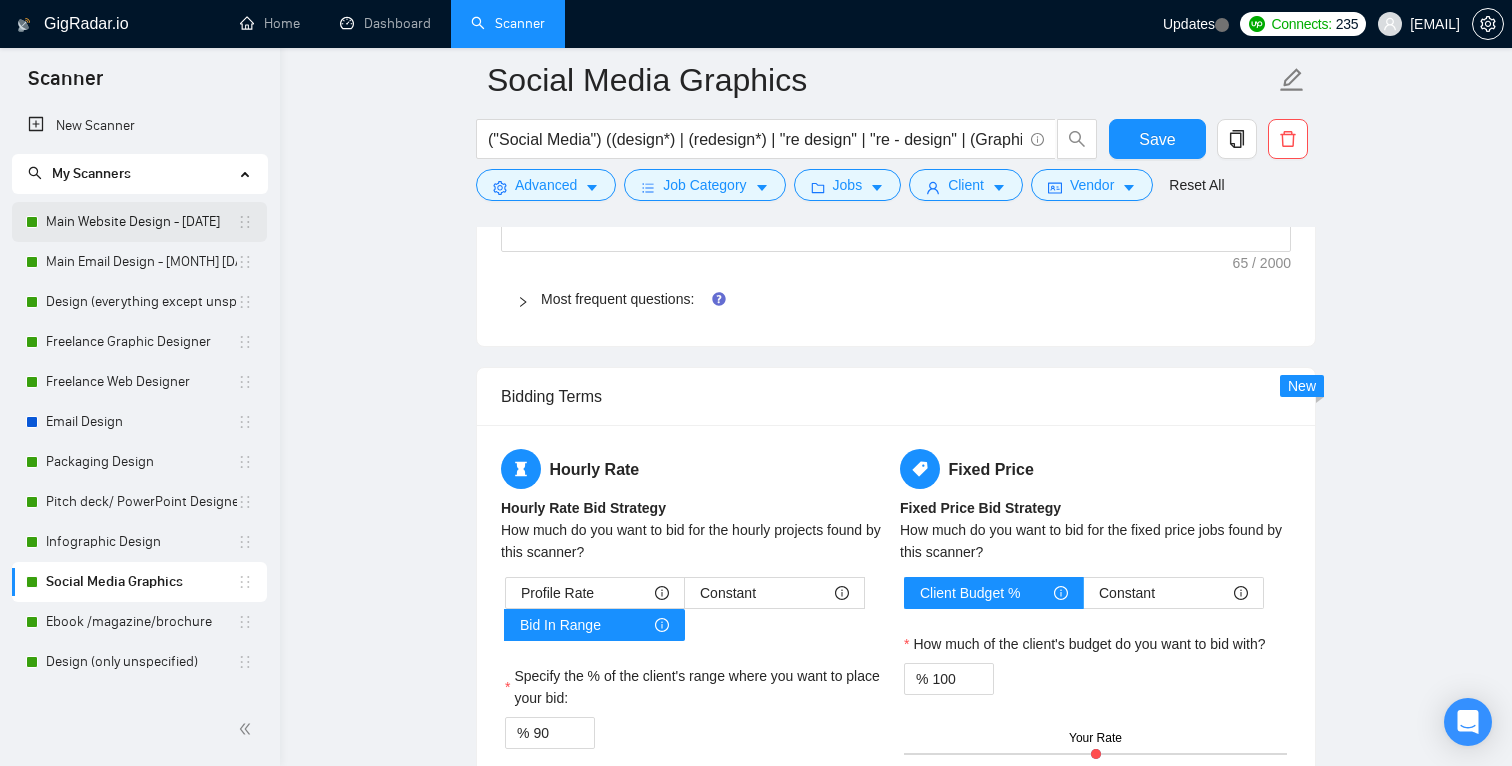 scroll, scrollTop: 2345, scrollLeft: 0, axis: vertical 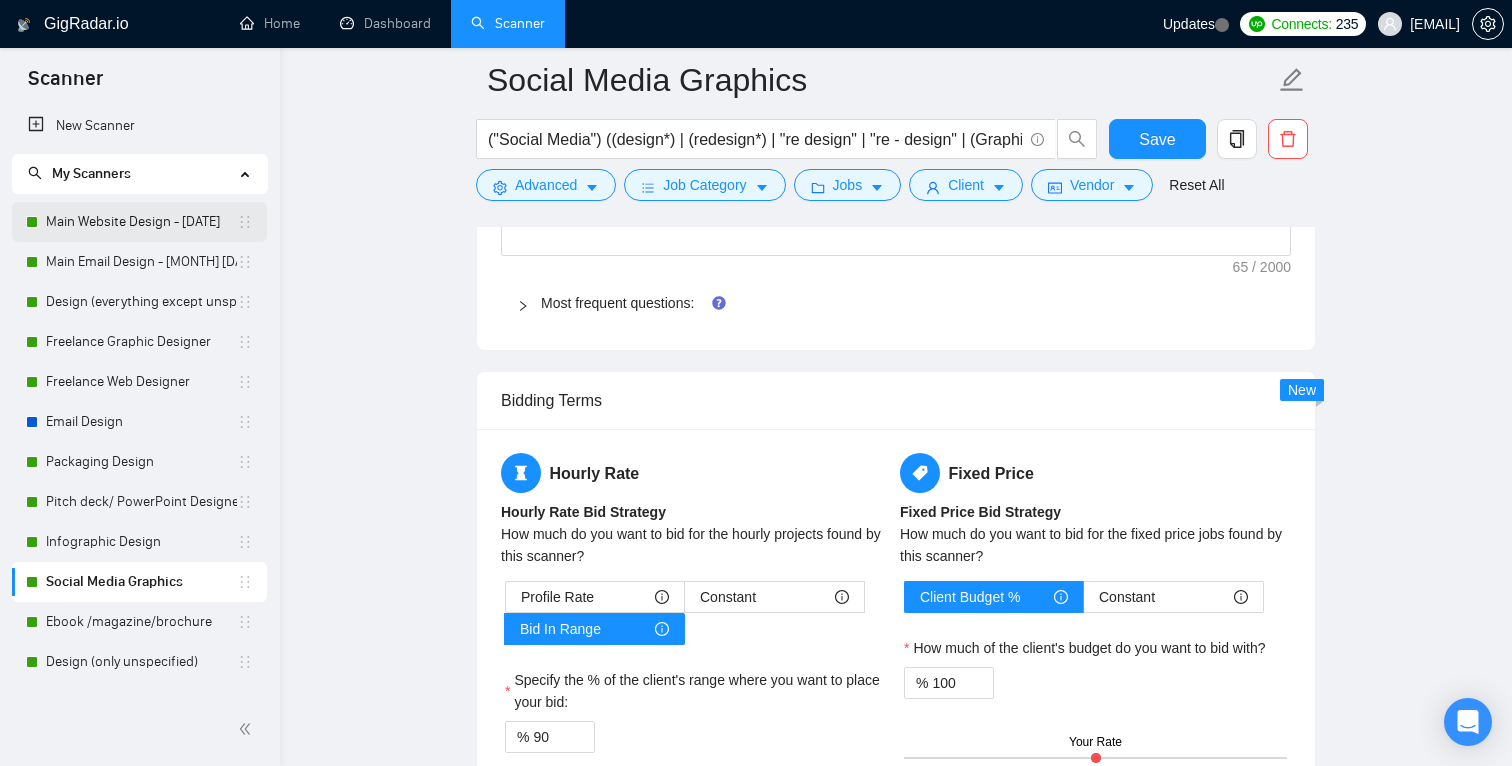 click on "Main Website Design - [DATE]" at bounding box center [141, 222] 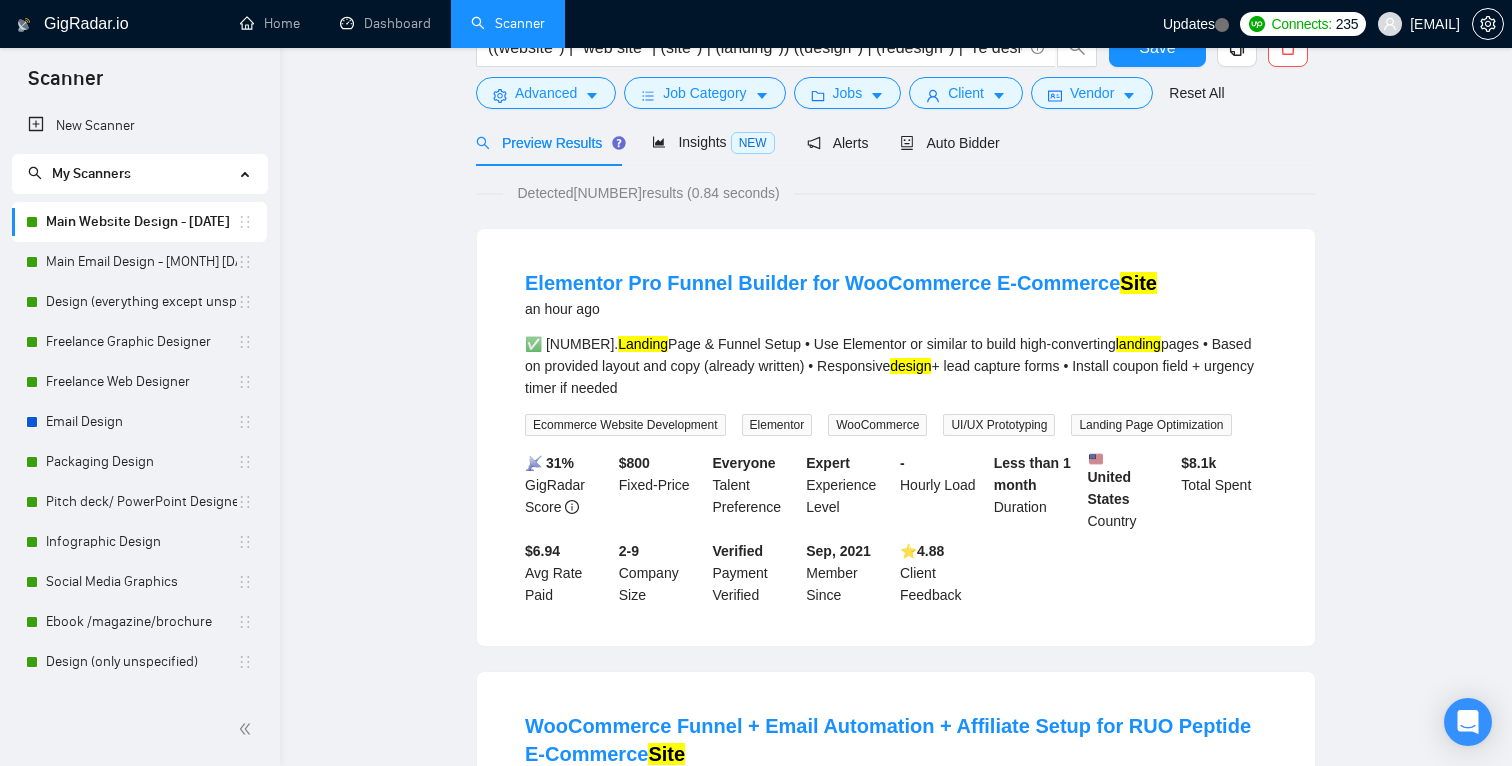 scroll, scrollTop: 0, scrollLeft: 0, axis: both 